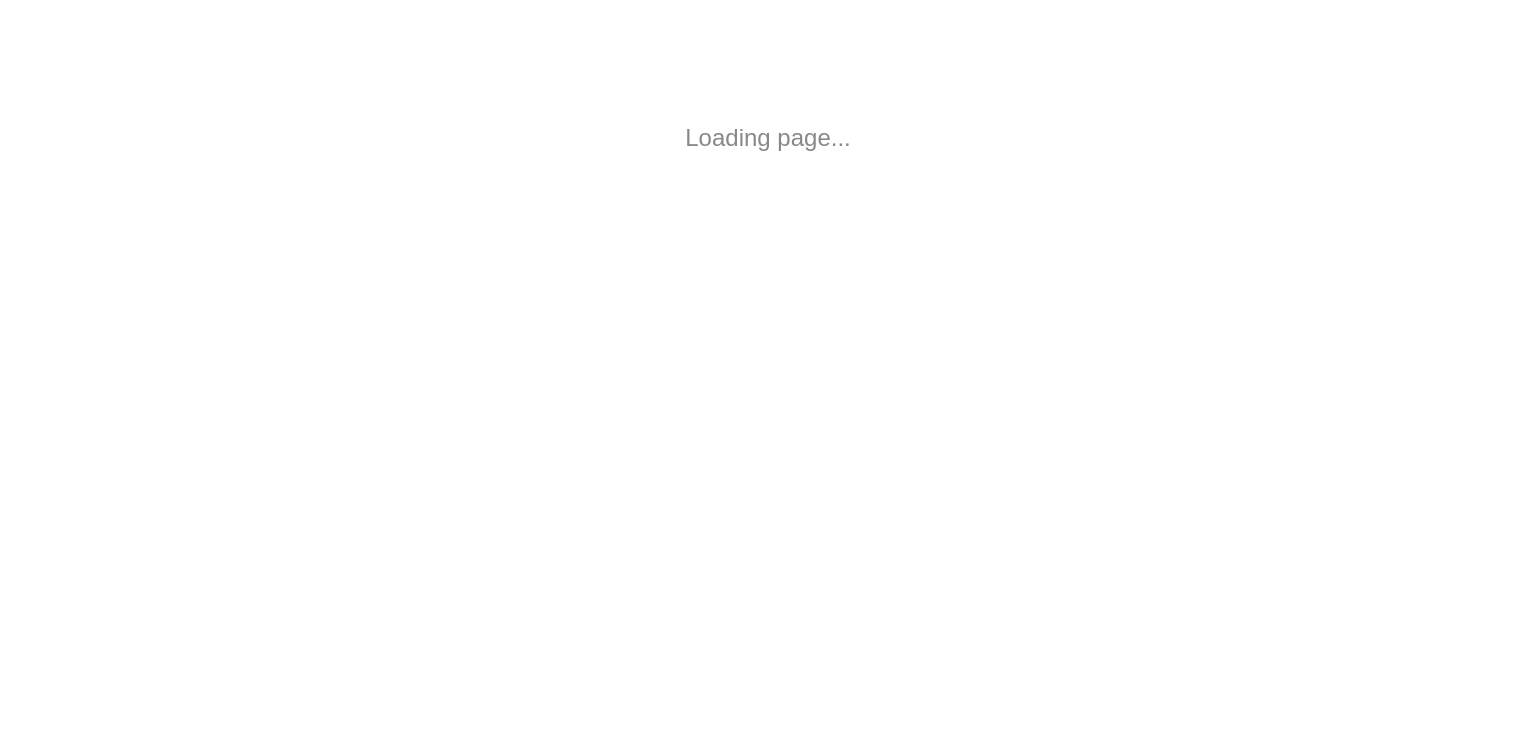 scroll, scrollTop: 0, scrollLeft: 0, axis: both 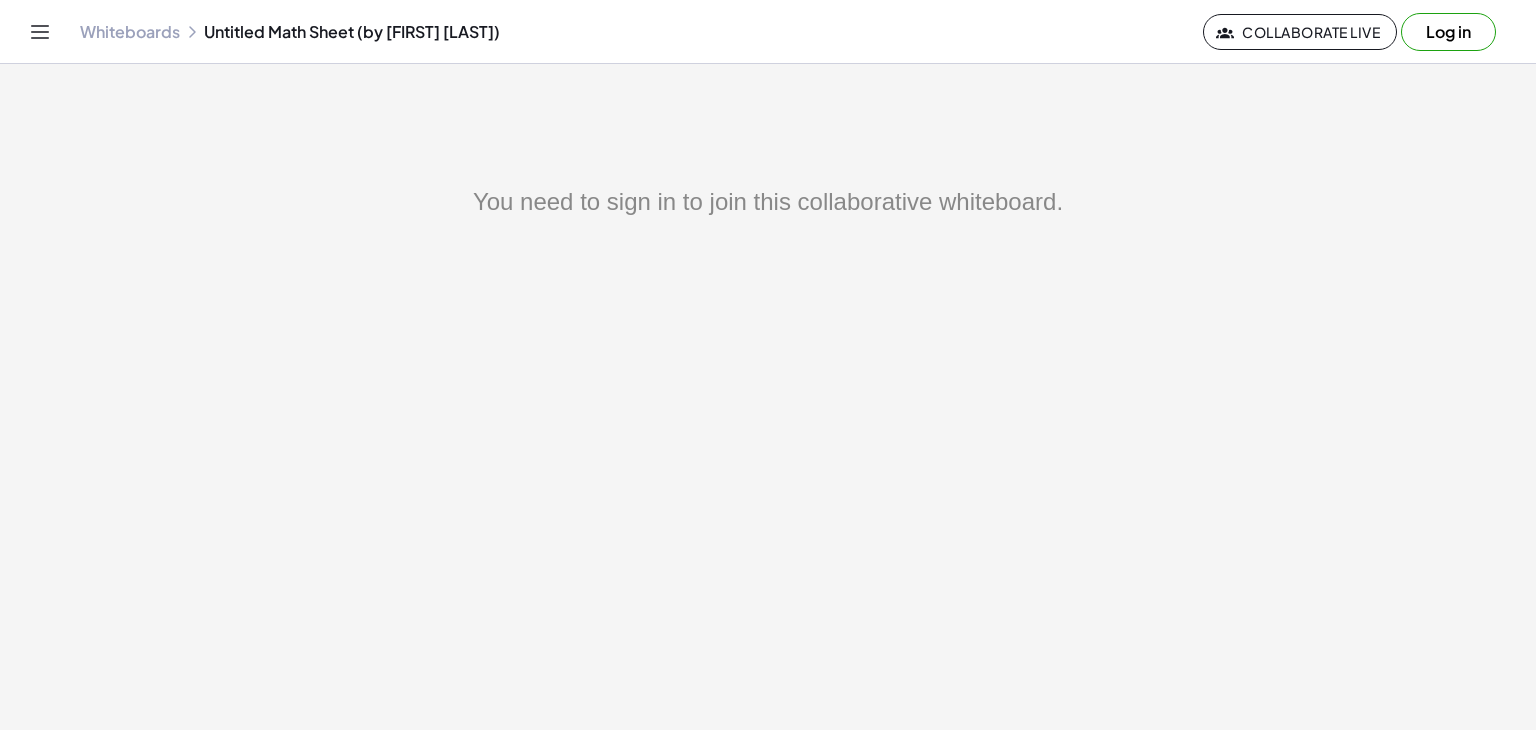 click on "You need to sign in to join this collaborative whiteboard." 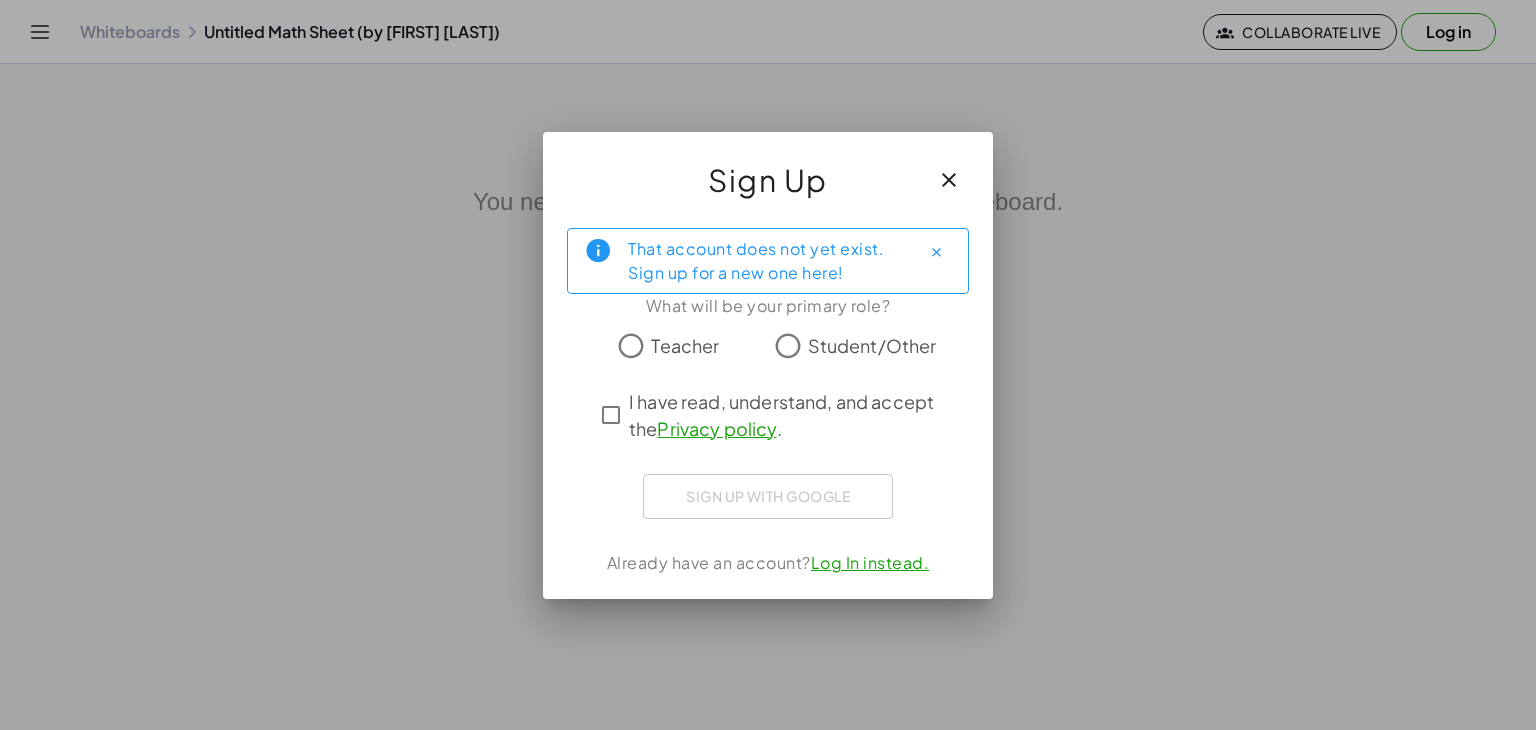 click on "Student/Other" 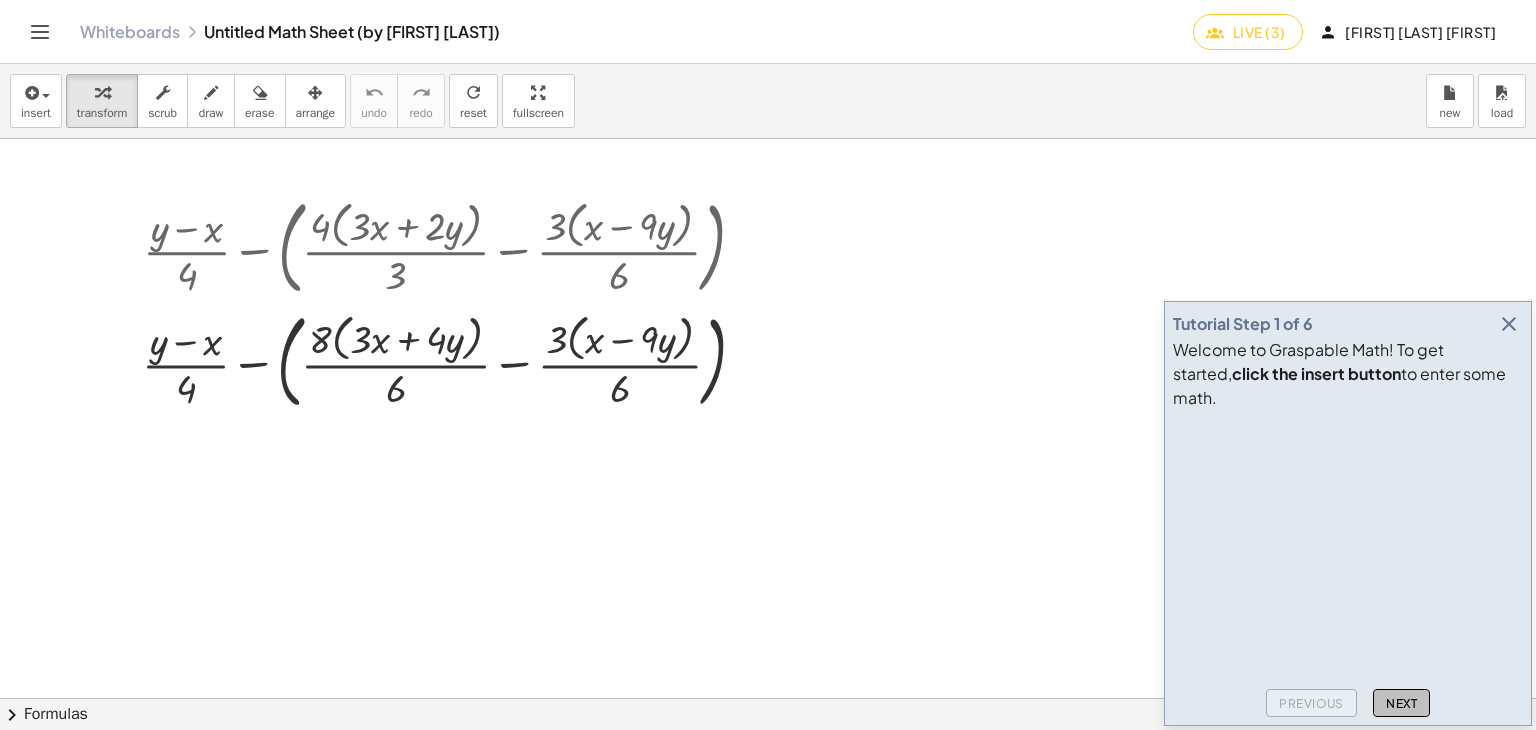click on "Next" 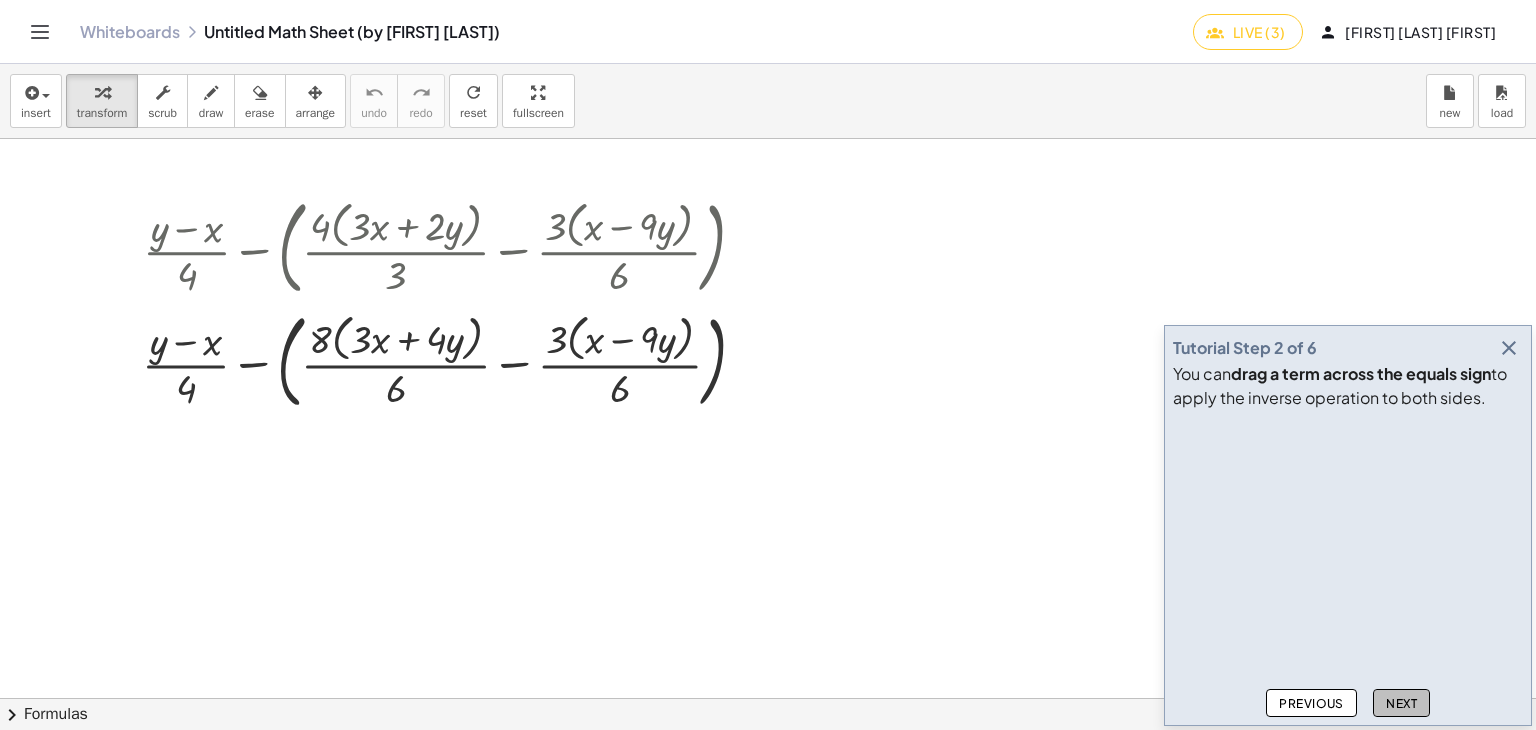 click on "Next" 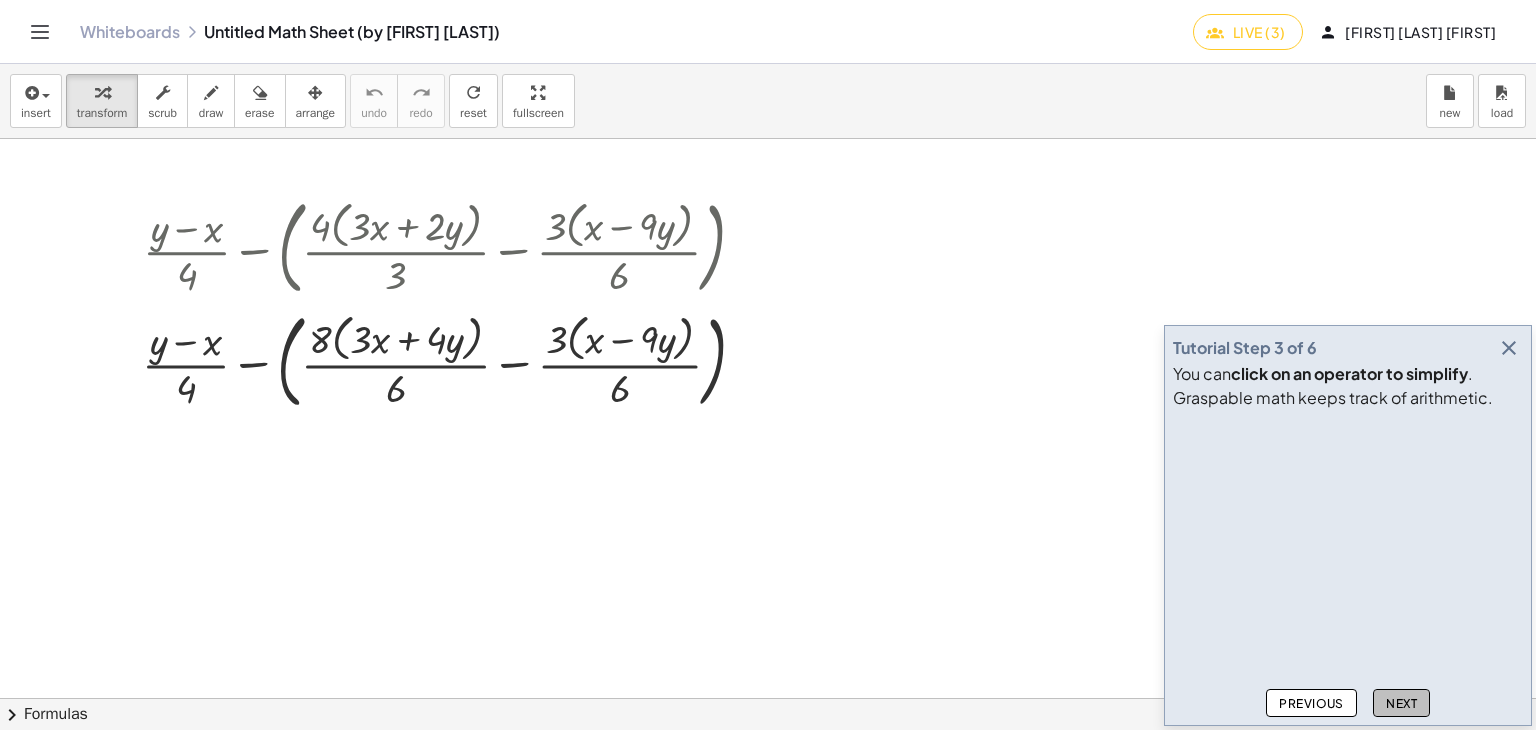 click on "Next" 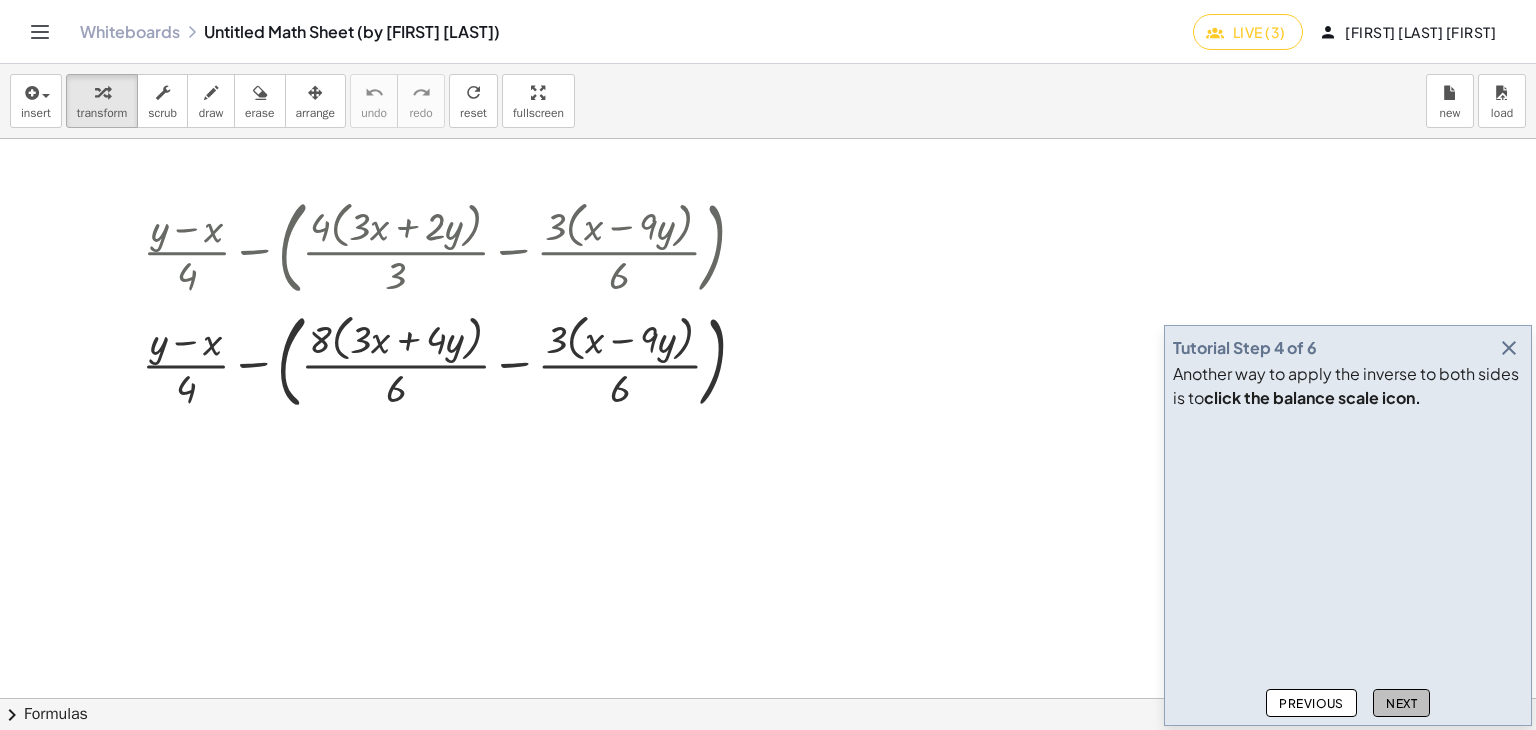 click on "Next" 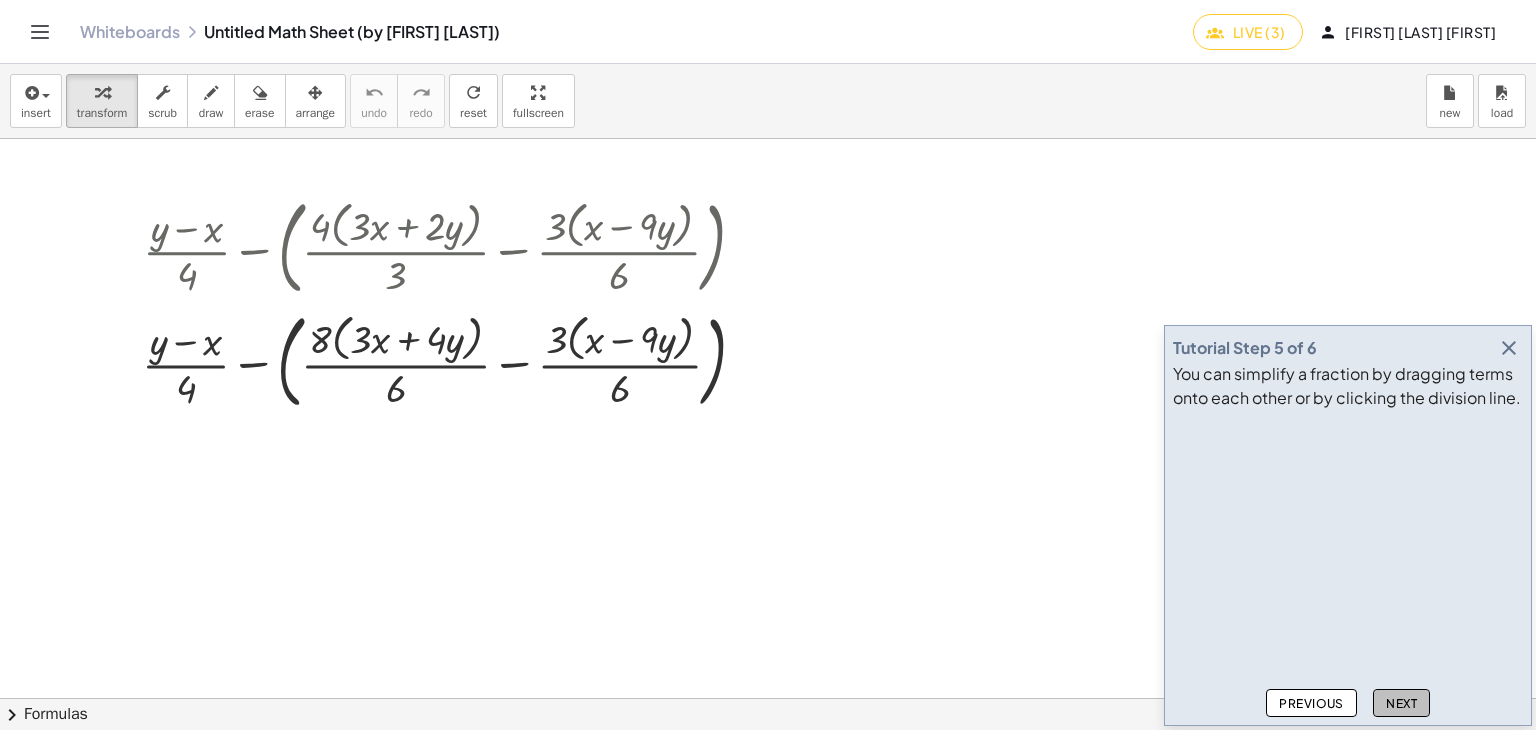click on "Next" 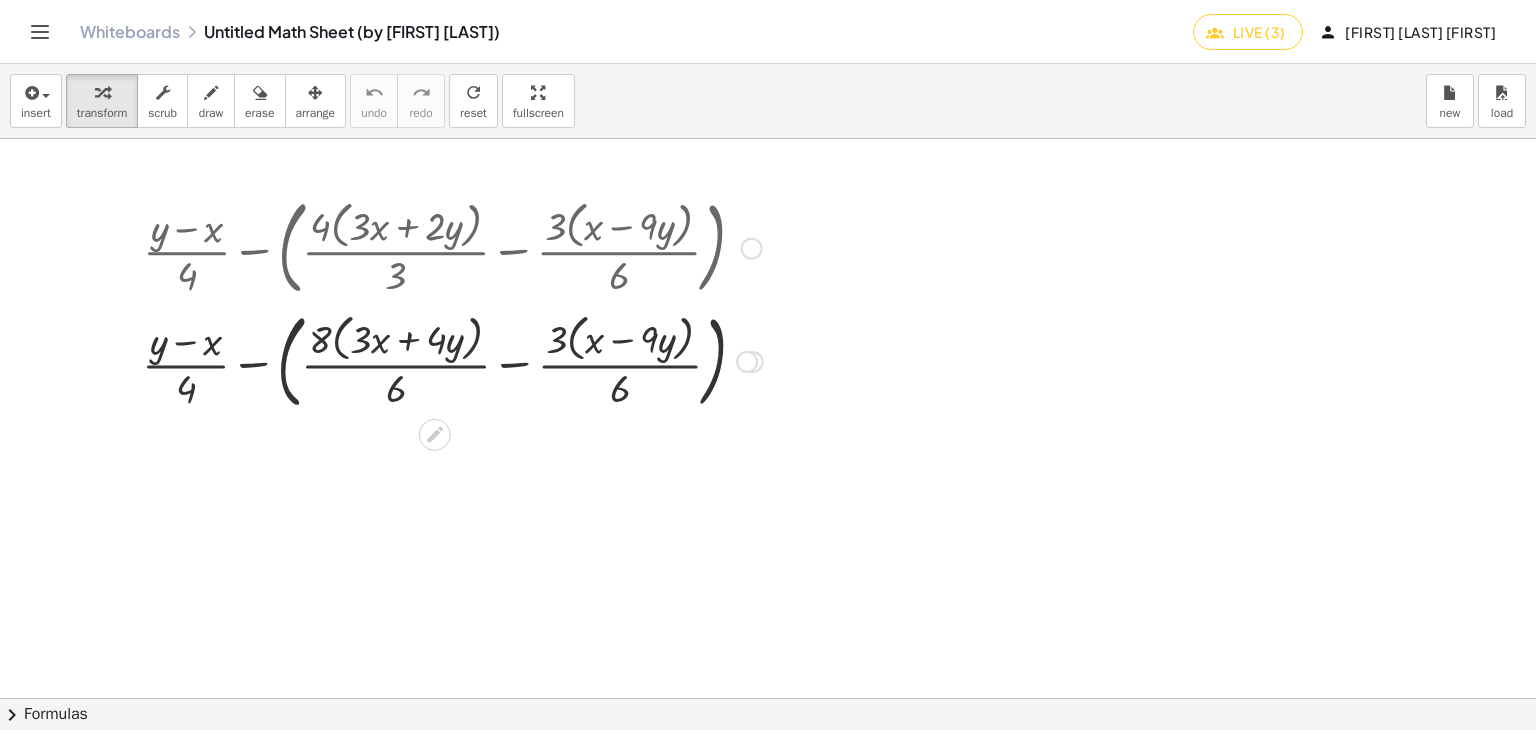 click at bounding box center (452, 359) 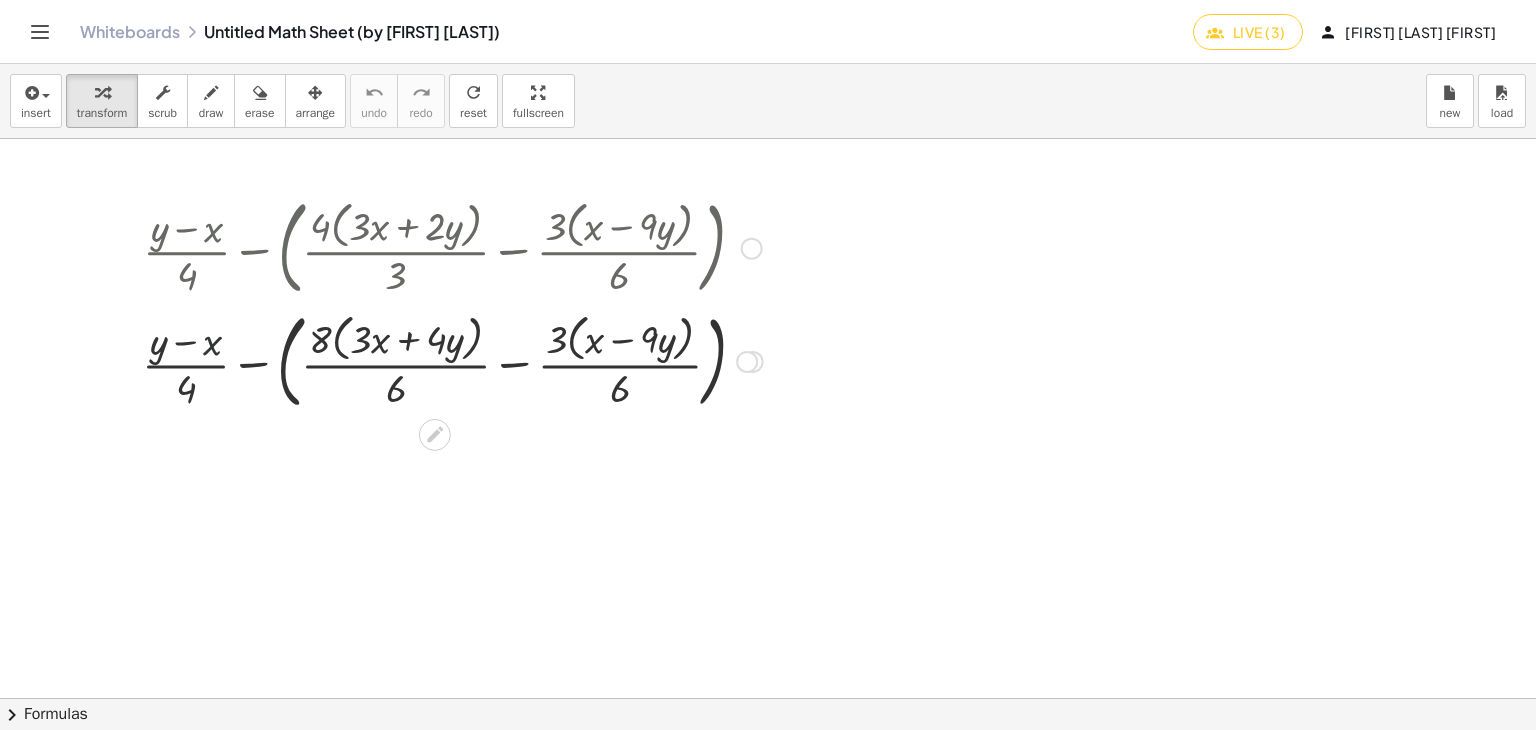 click at bounding box center [452, 359] 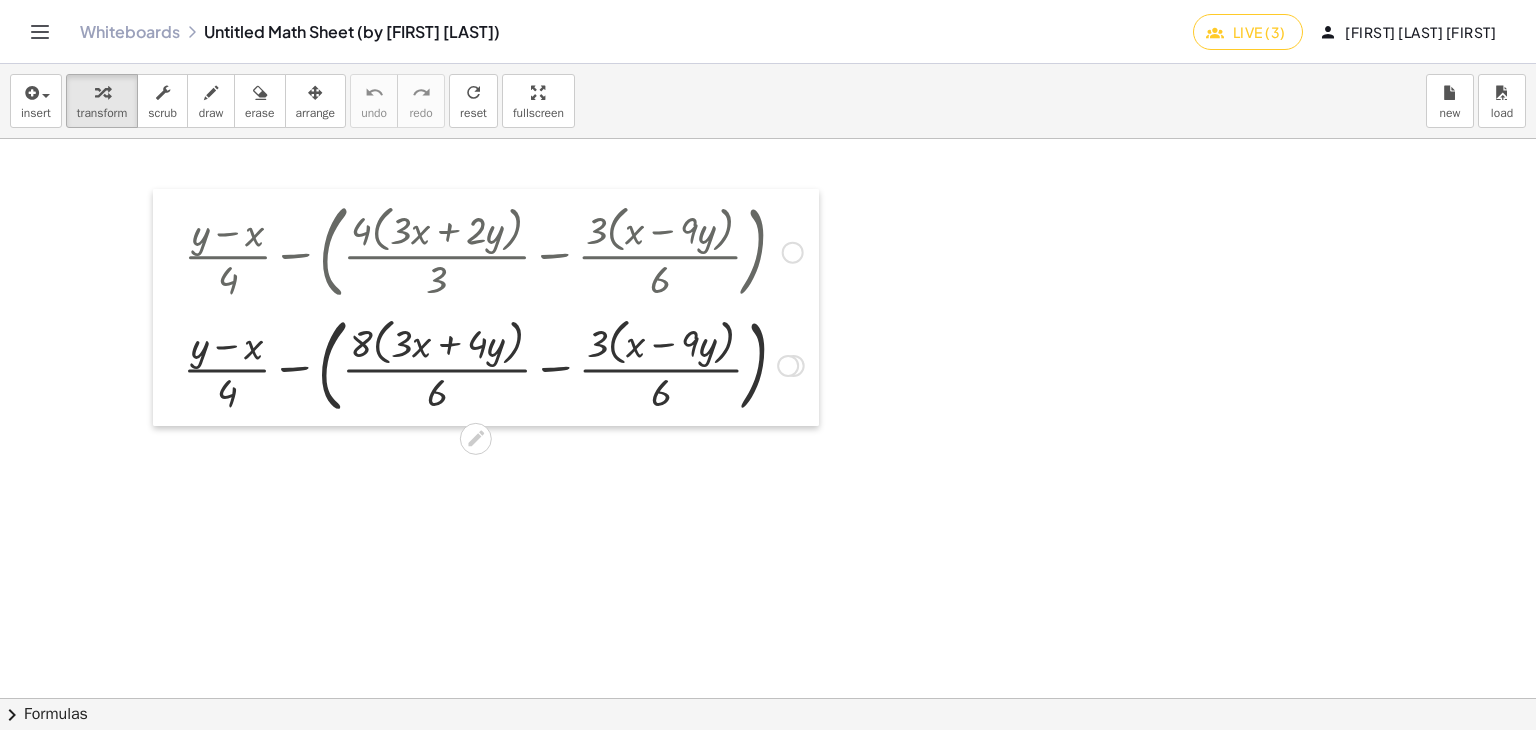 drag, startPoint x: 135, startPoint y: 333, endPoint x: 165, endPoint y: 333, distance: 30 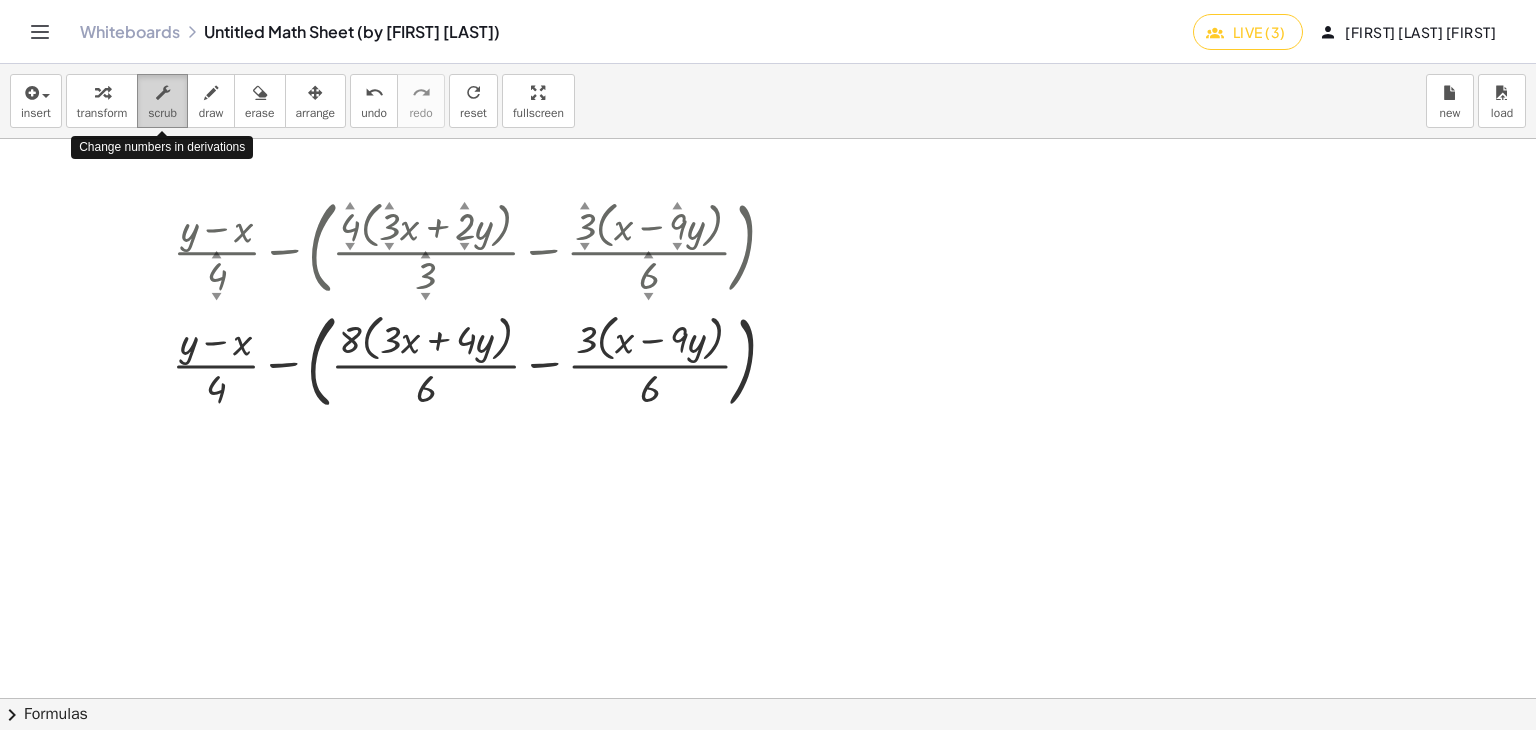 click at bounding box center [163, 93] 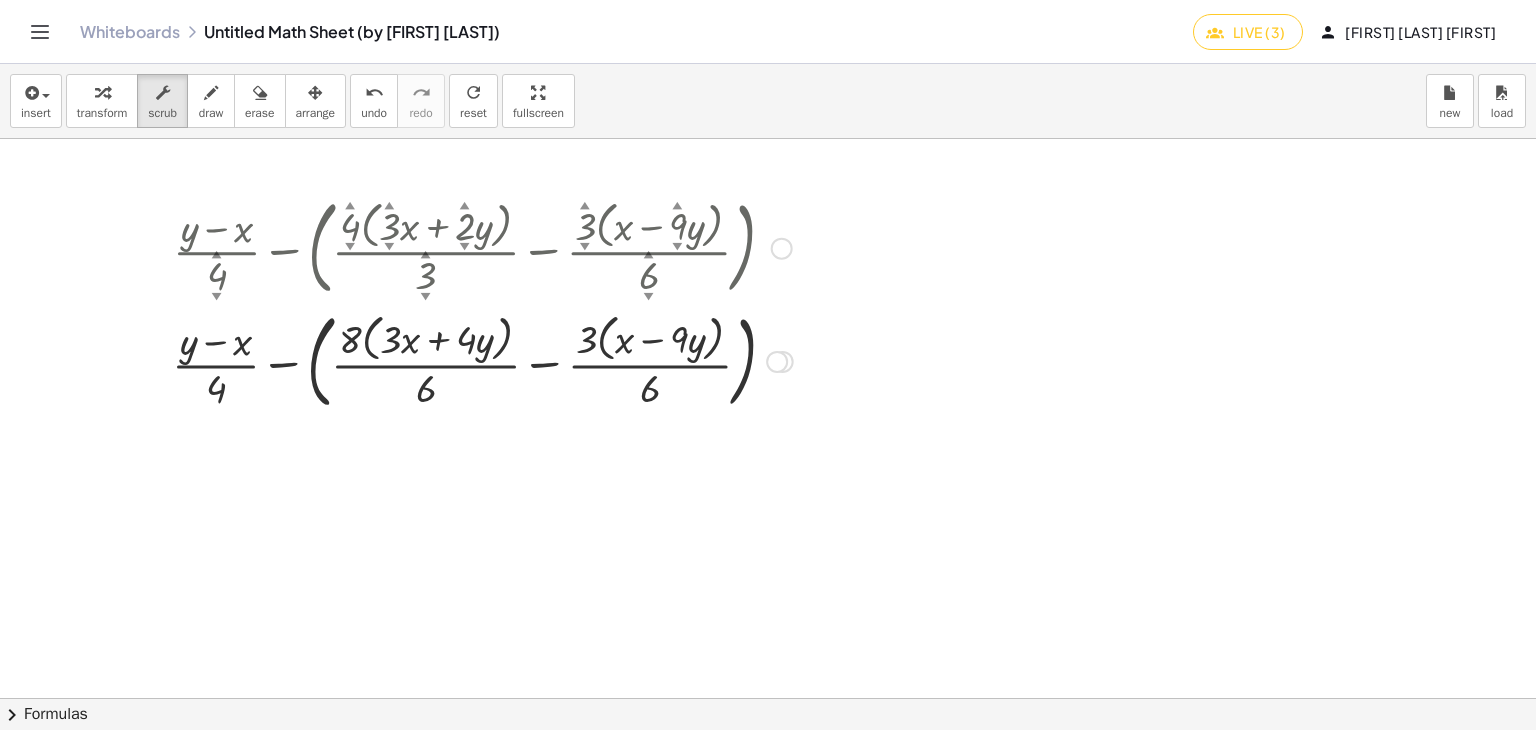 click at bounding box center [777, 362] 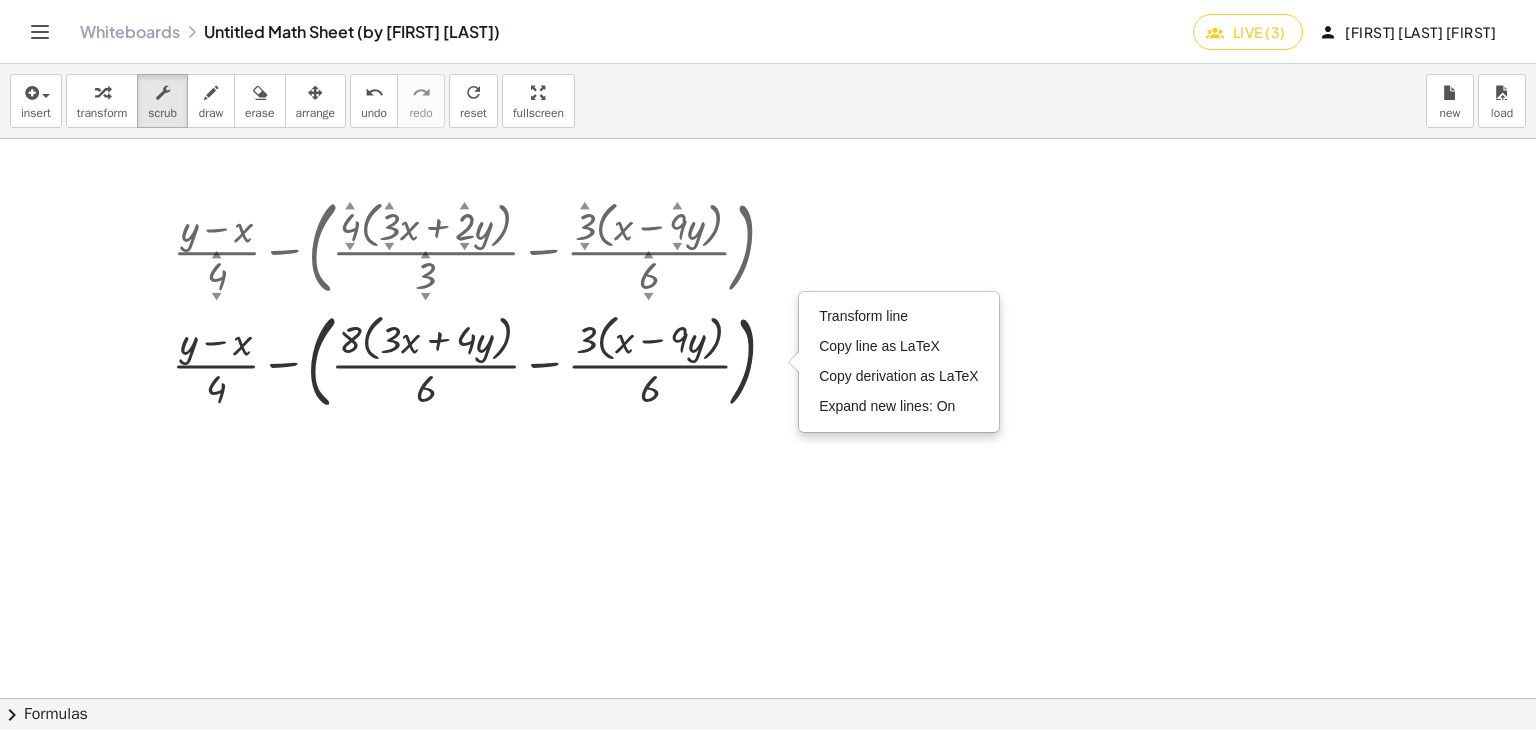 click at bounding box center [768, 698] 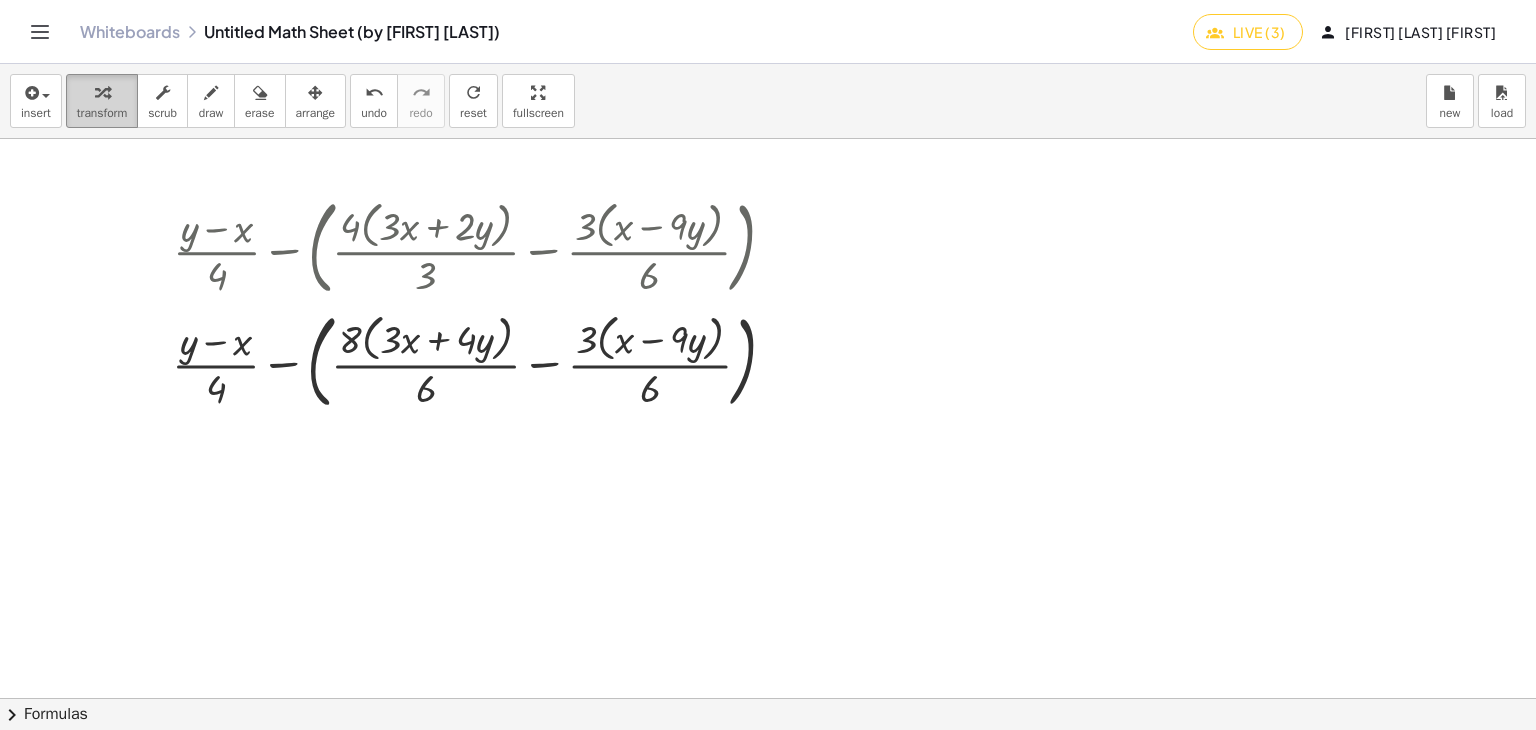 click at bounding box center (102, 93) 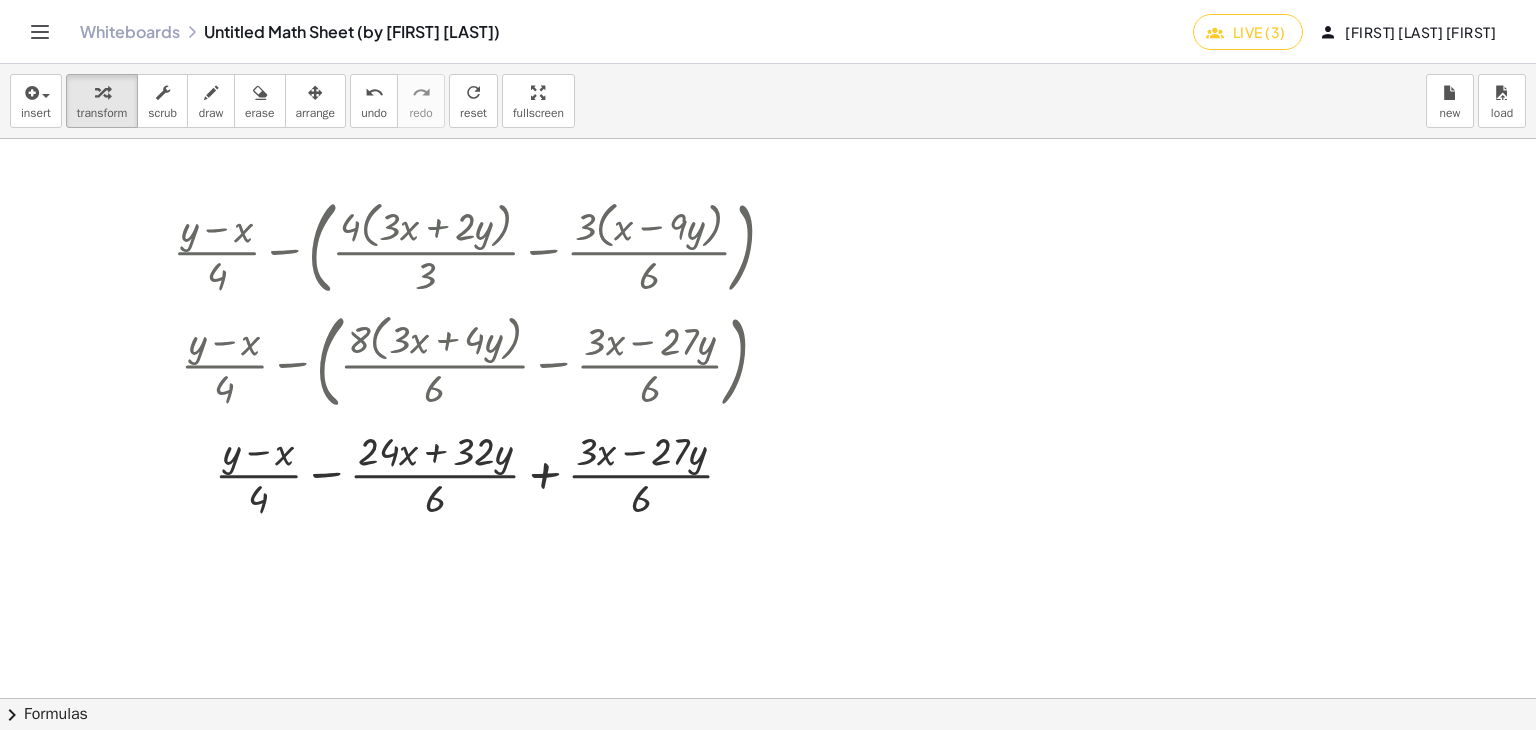 click at bounding box center [768, 698] 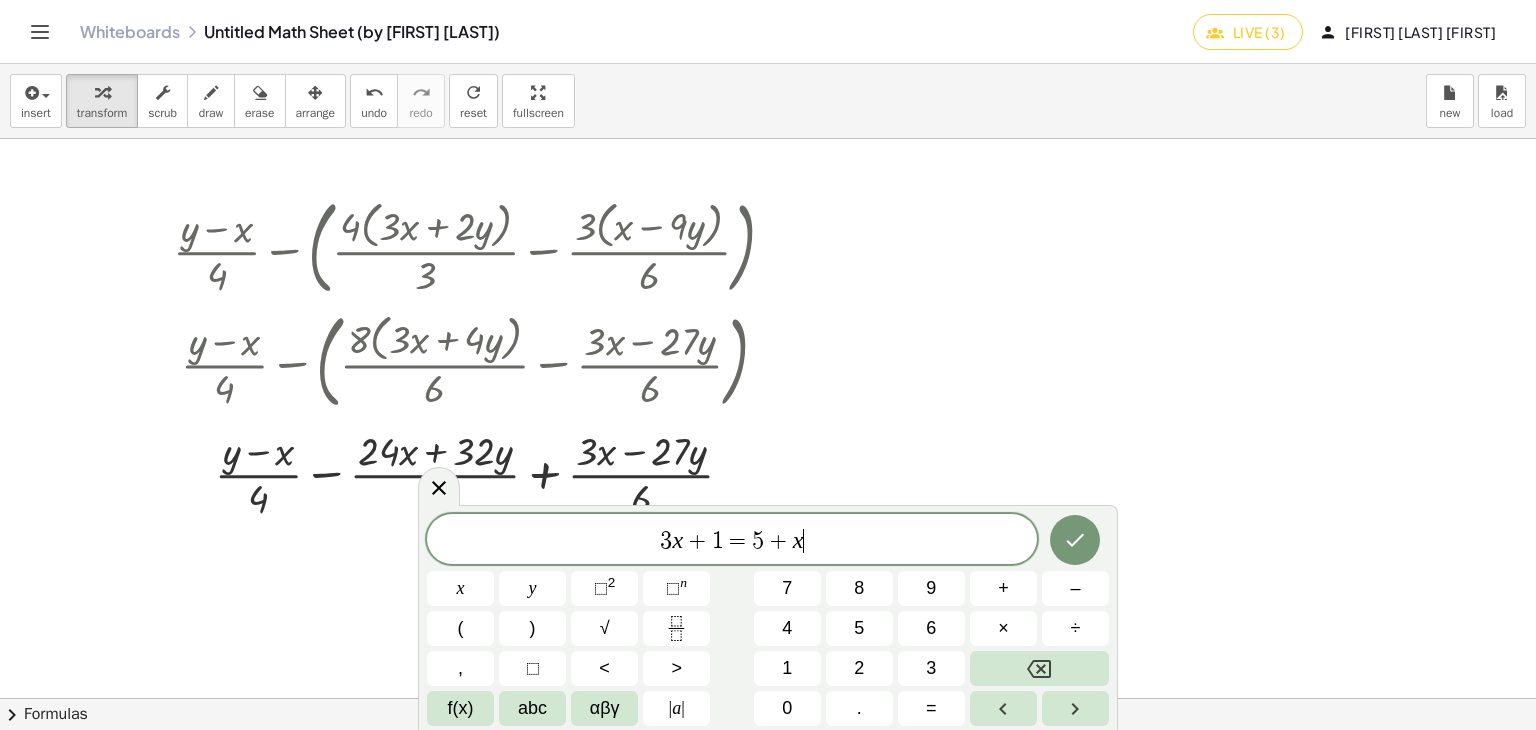click at bounding box center [768, 698] 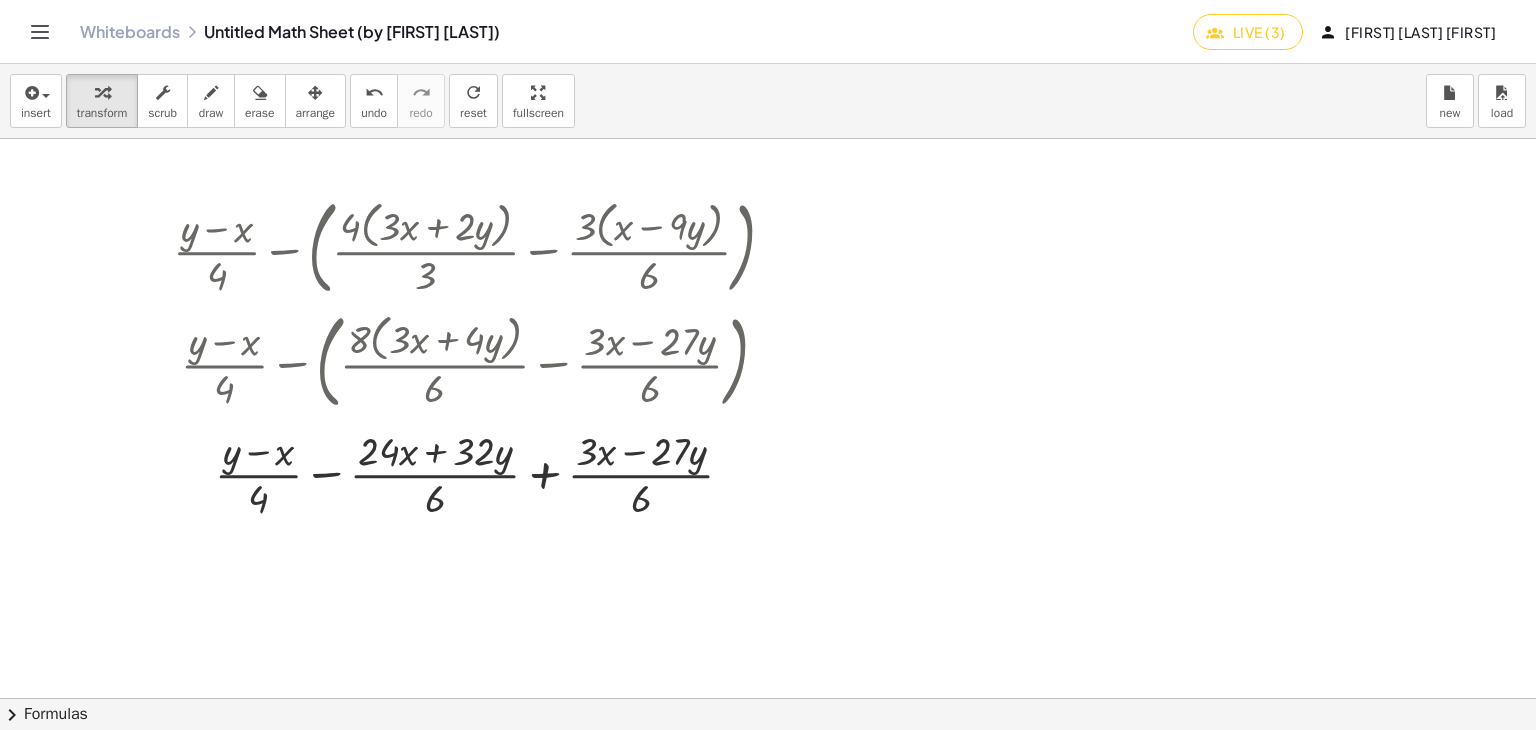 click at bounding box center [768, 698] 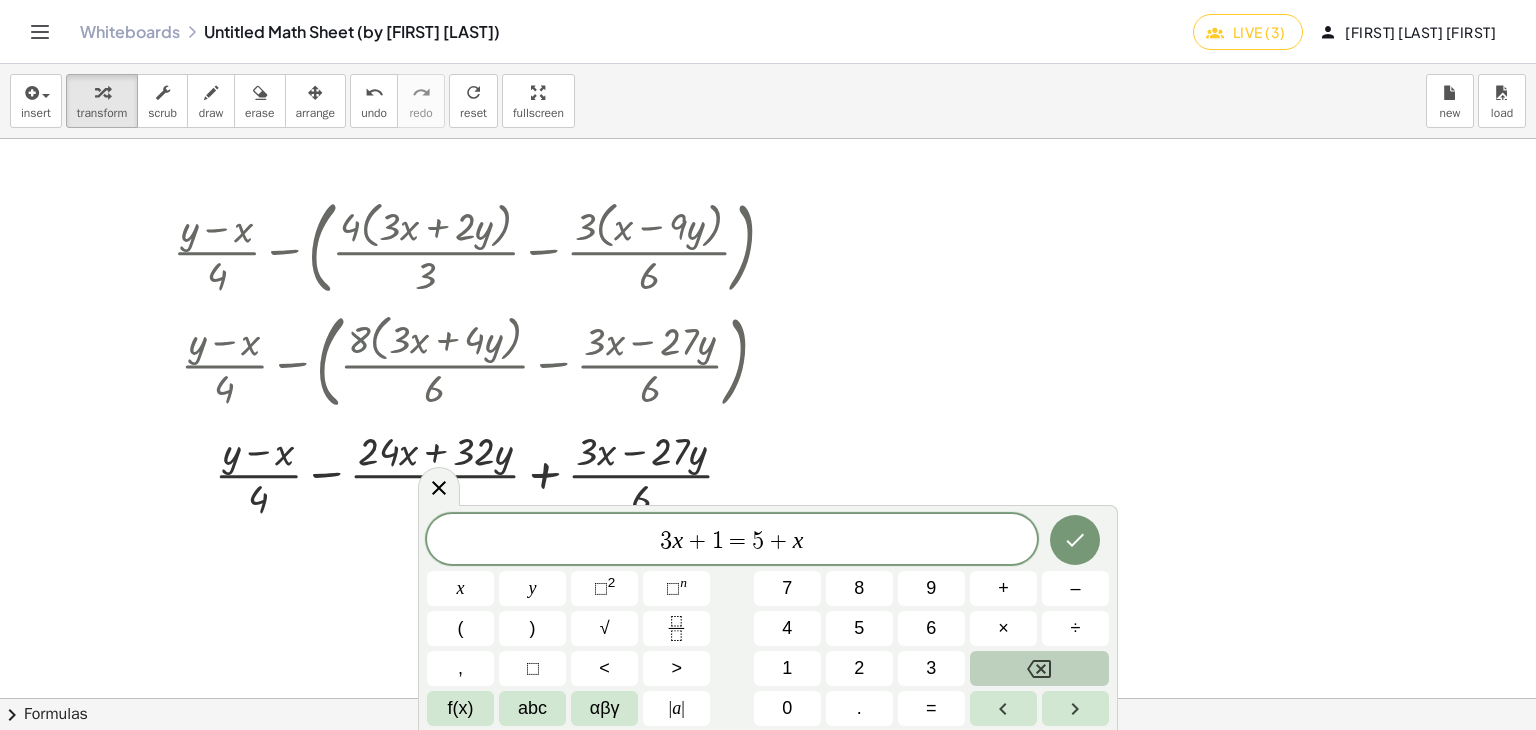 drag, startPoint x: 1027, startPoint y: 646, endPoint x: 1026, endPoint y: 660, distance: 14.035668 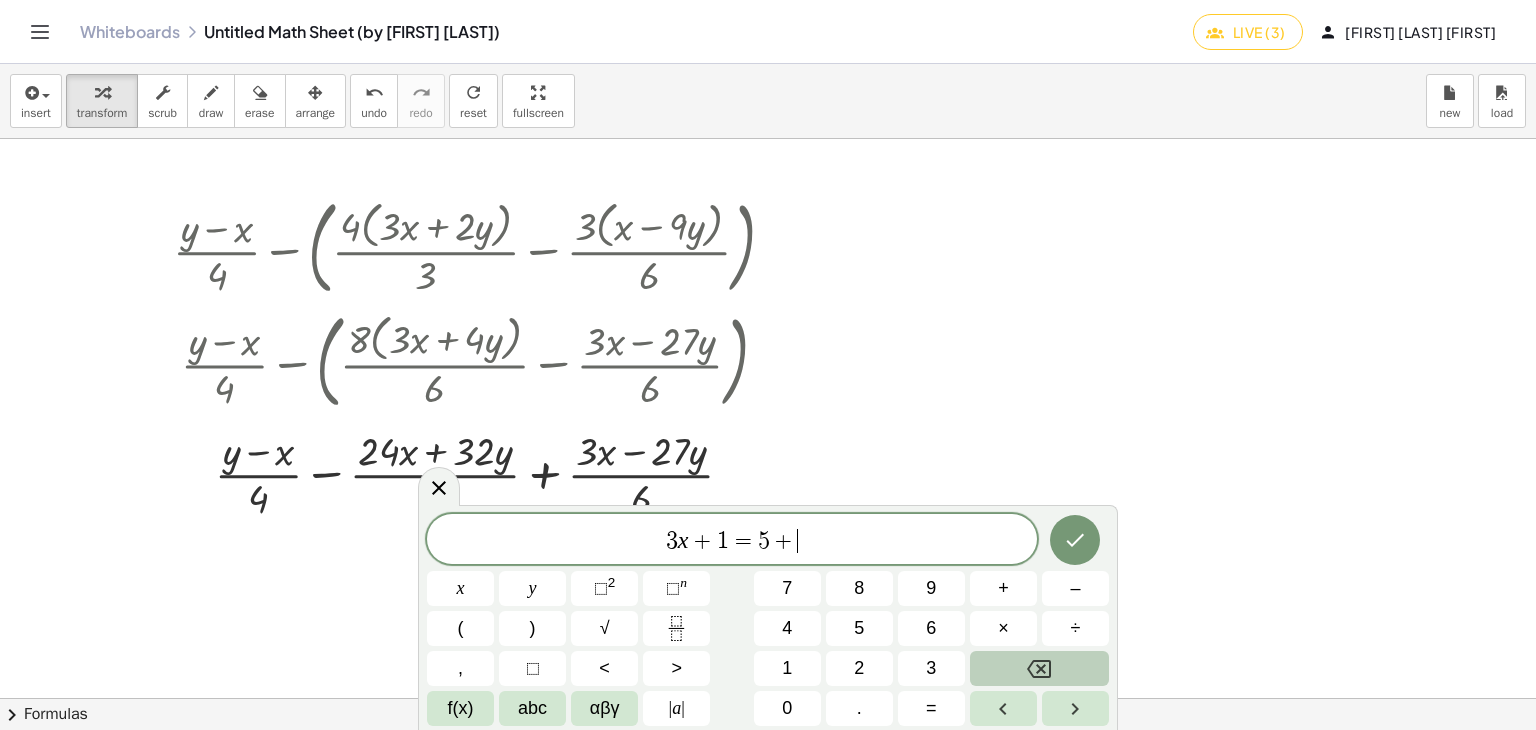 click at bounding box center [1039, 668] 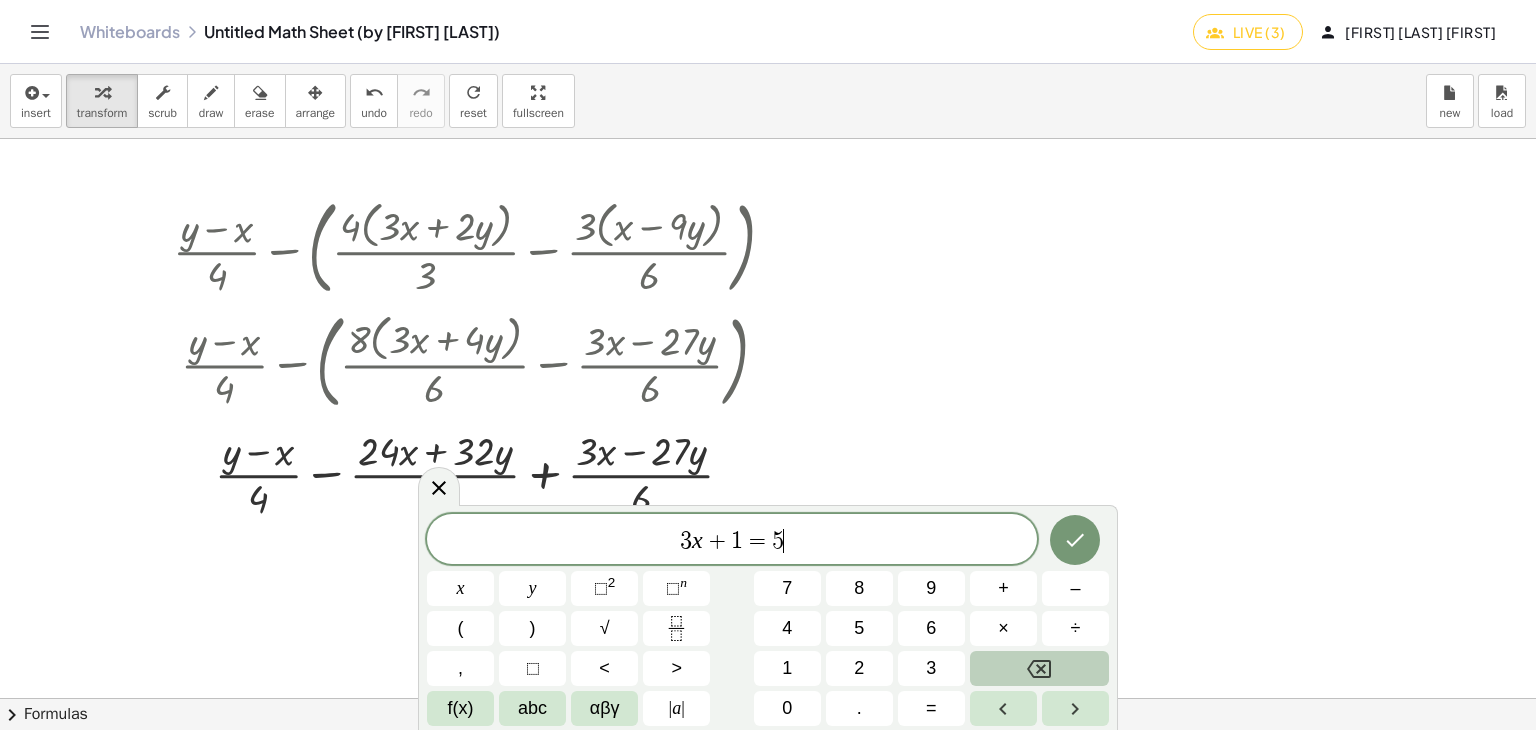 click at bounding box center [1039, 668] 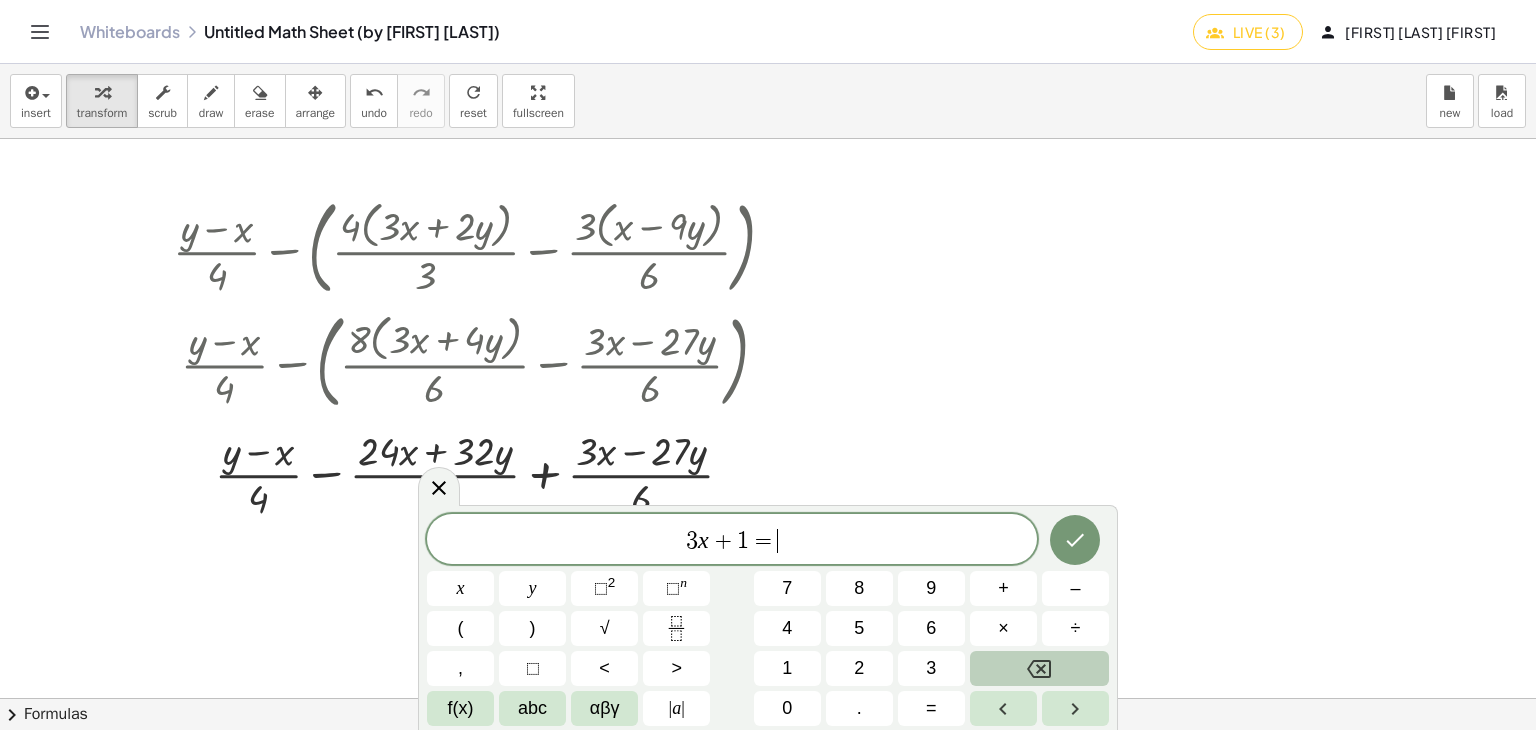 click at bounding box center (1039, 668) 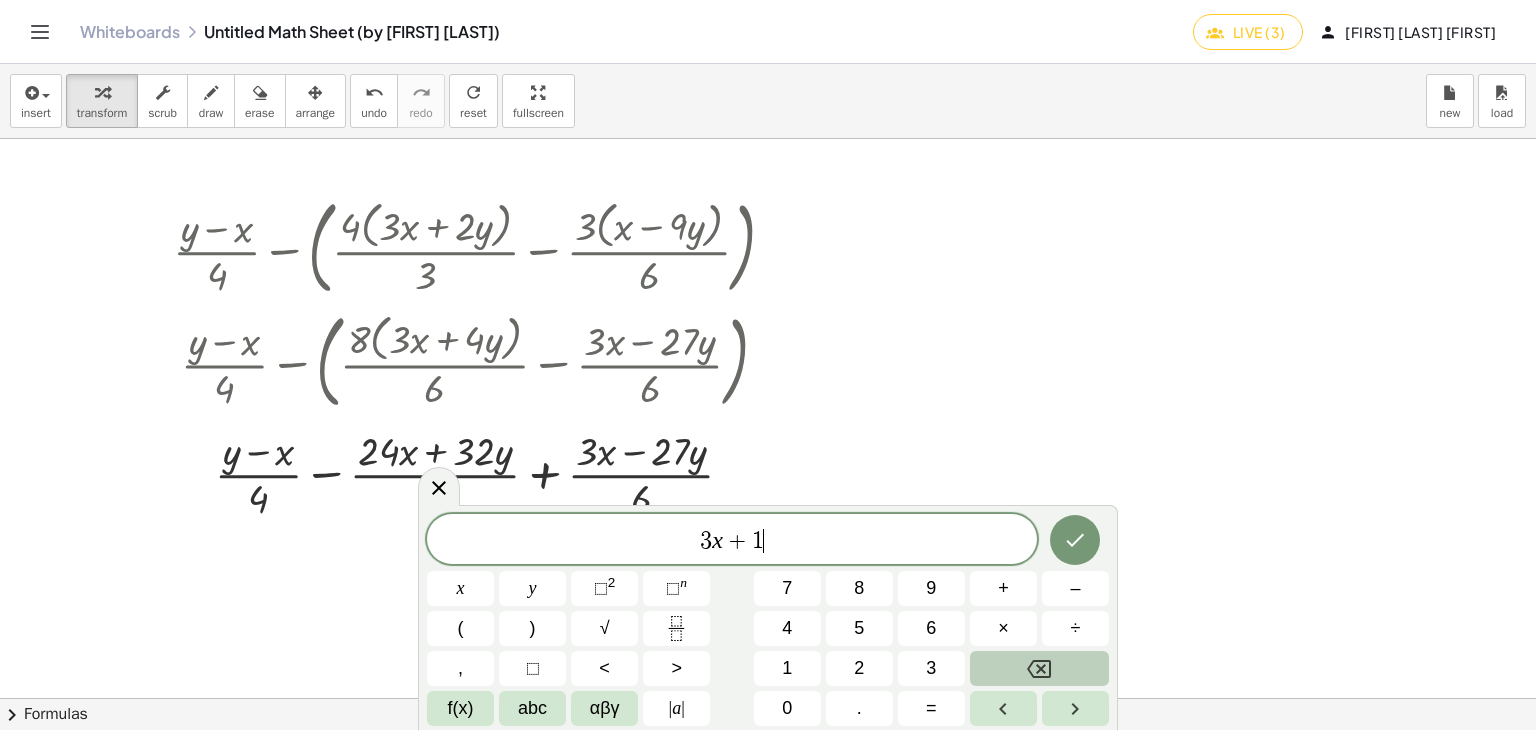 click at bounding box center (1039, 668) 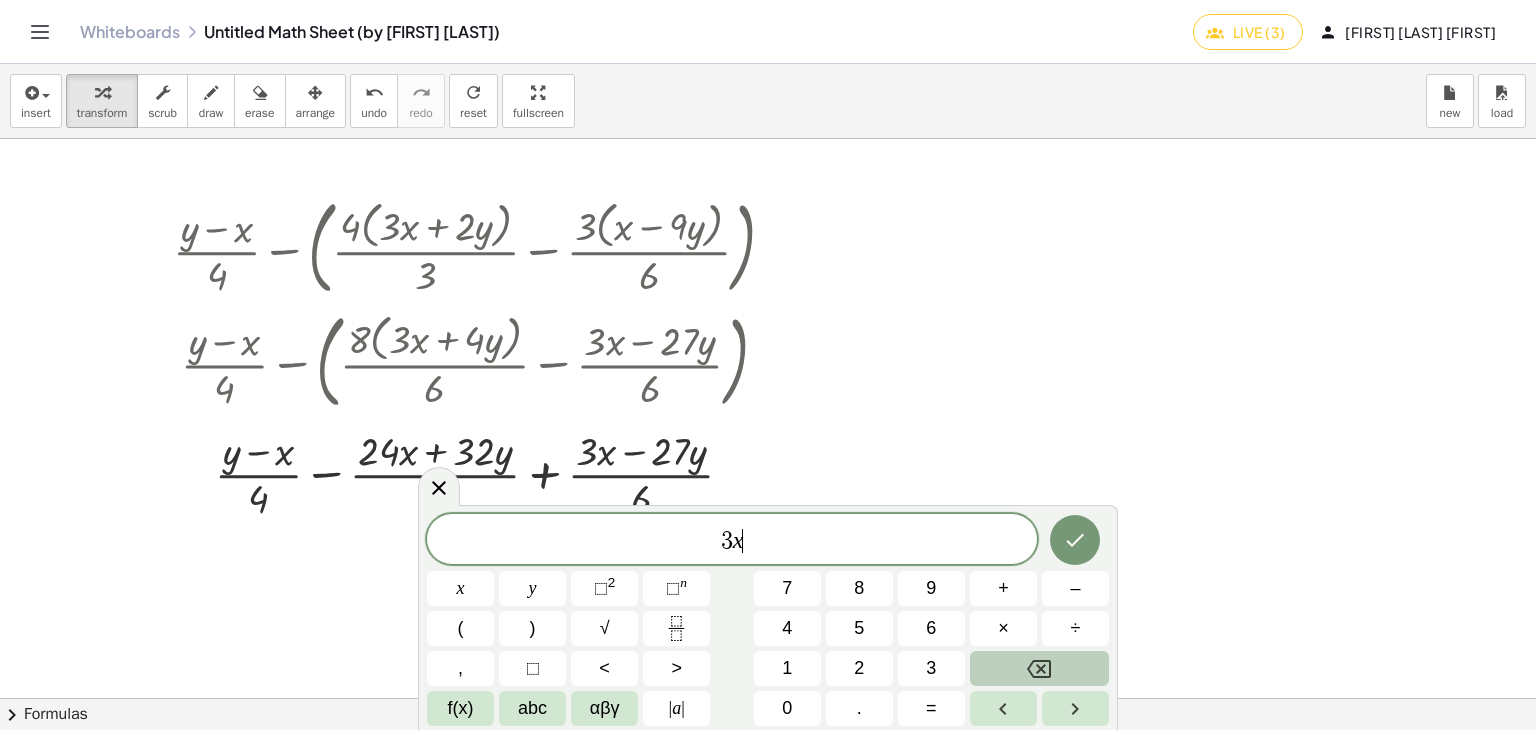 click at bounding box center [1039, 668] 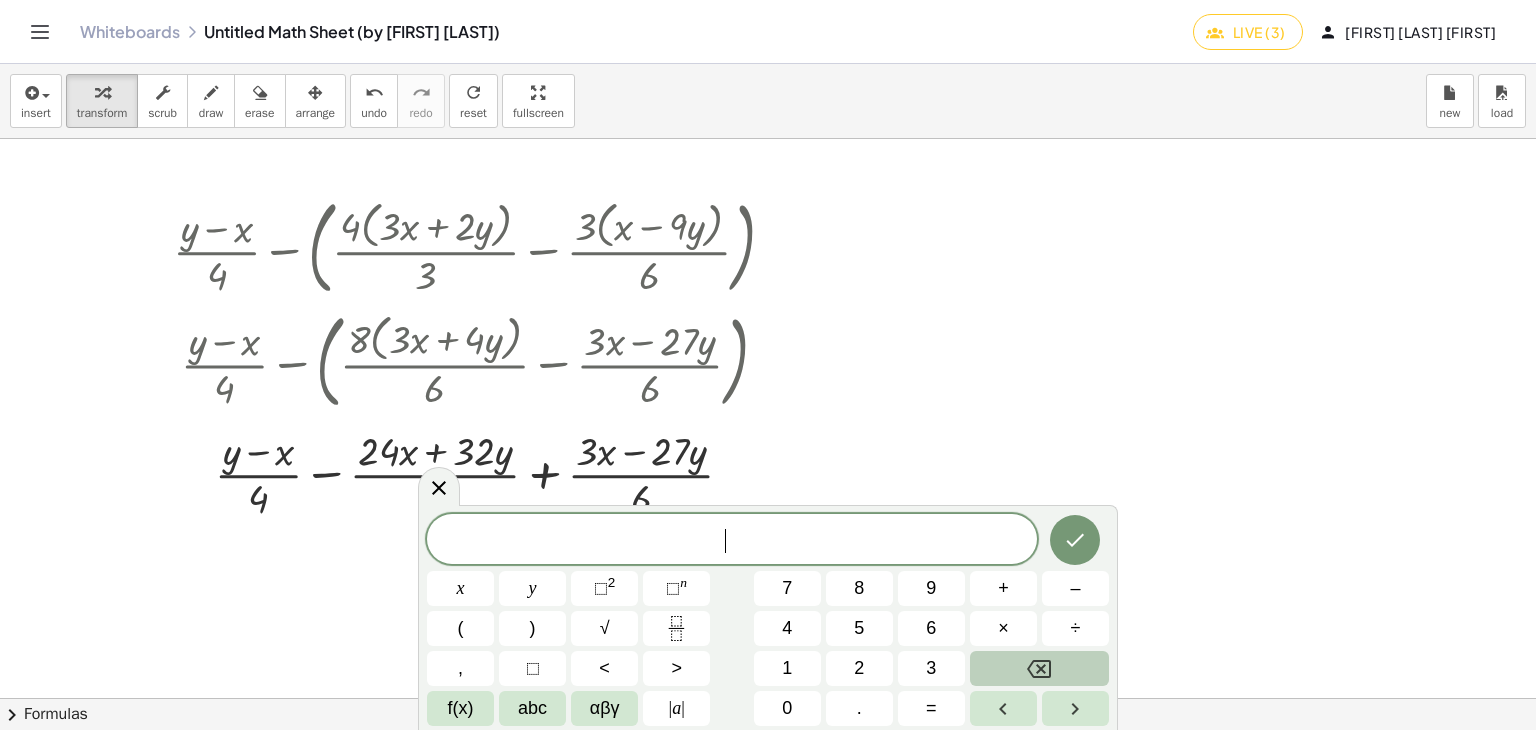 click at bounding box center [1039, 668] 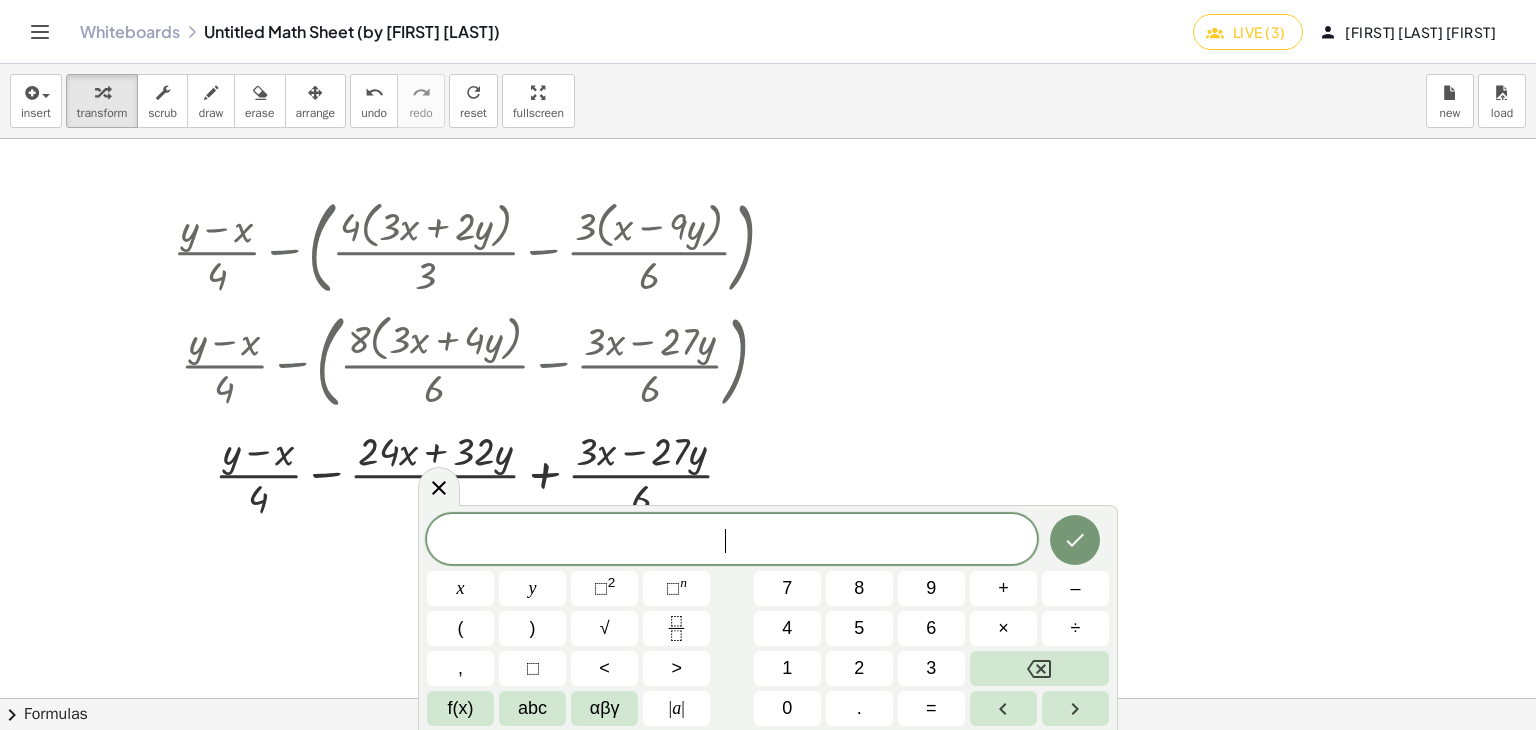 click at bounding box center [768, 698] 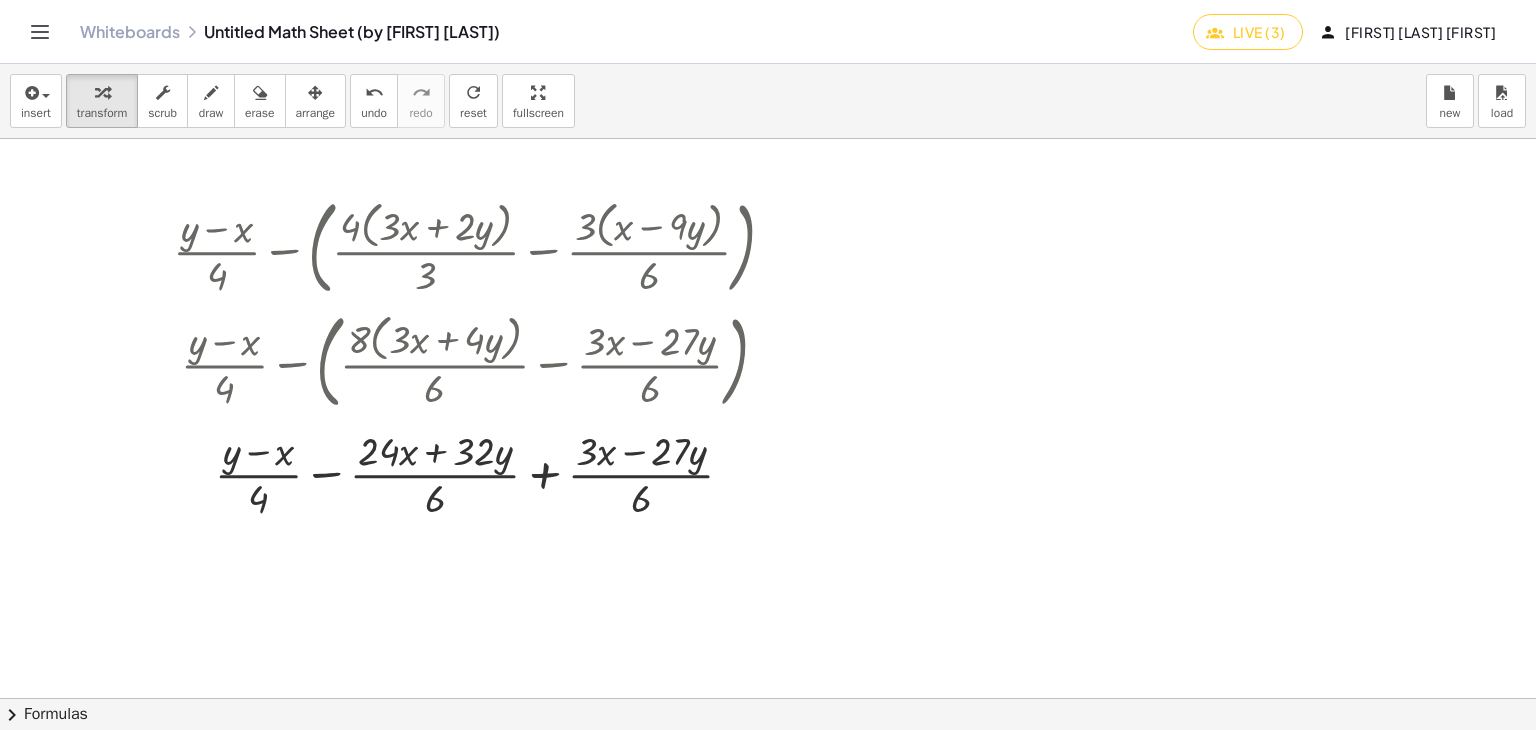 drag, startPoint x: 1288, startPoint y: 55, endPoint x: 1286, endPoint y: 40, distance: 15.132746 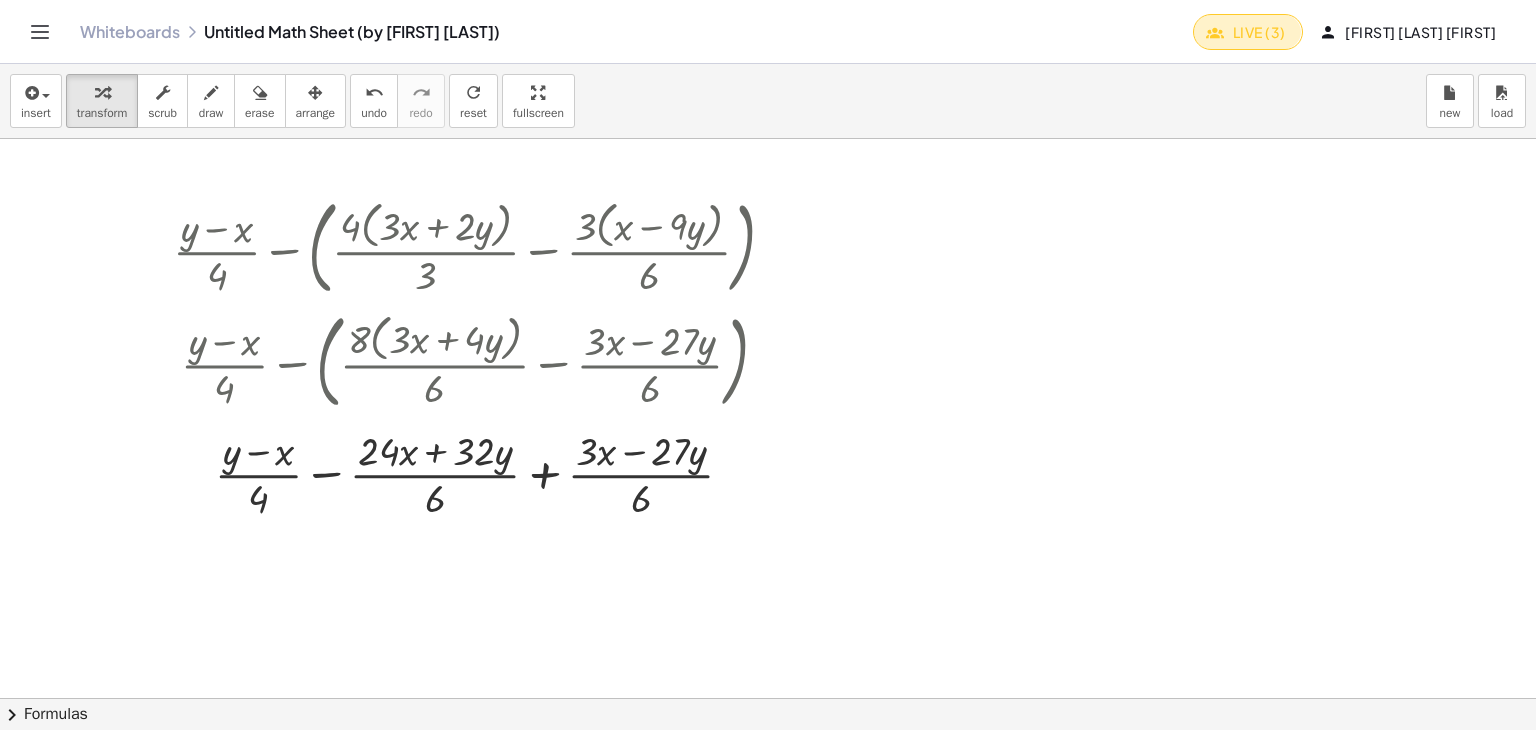 click on "Live (3)" 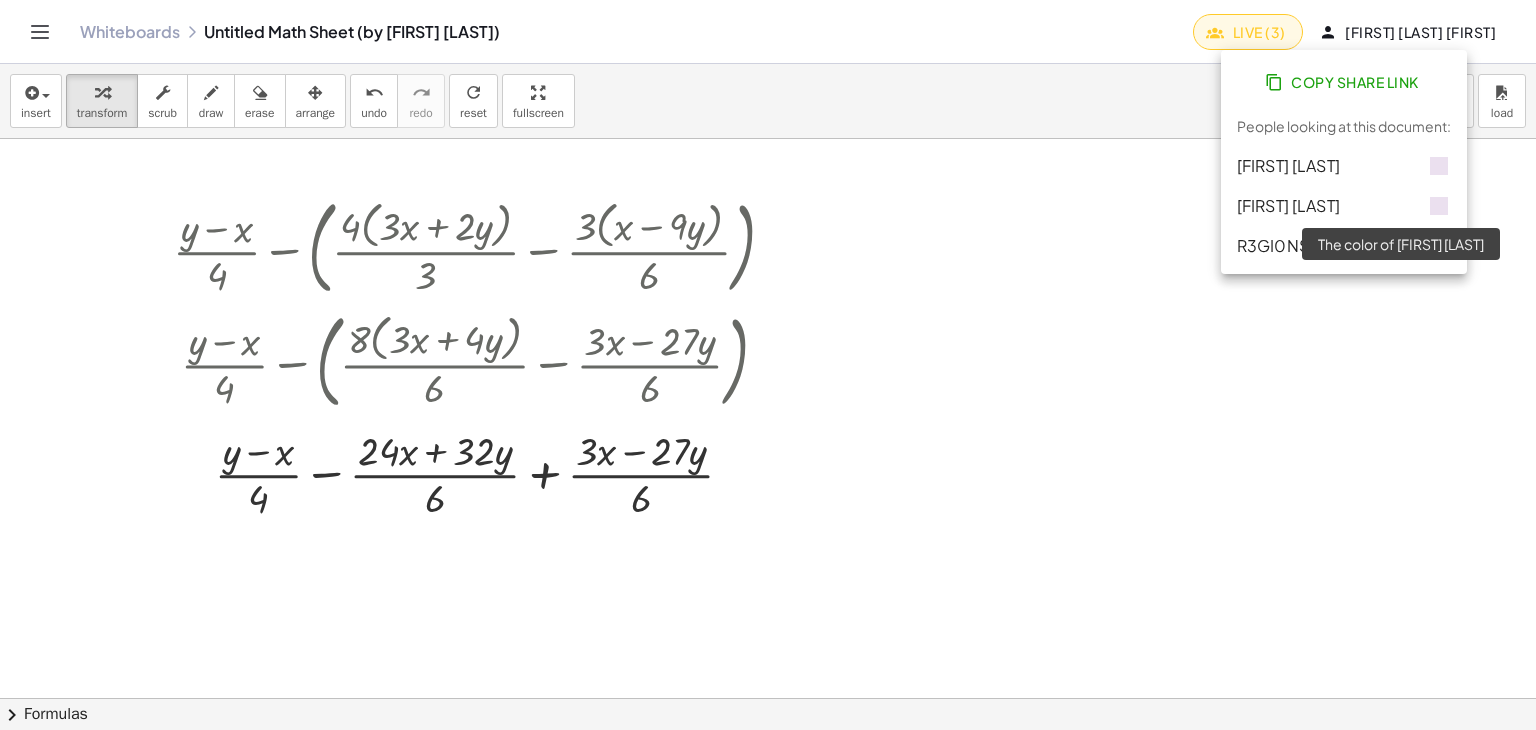 click 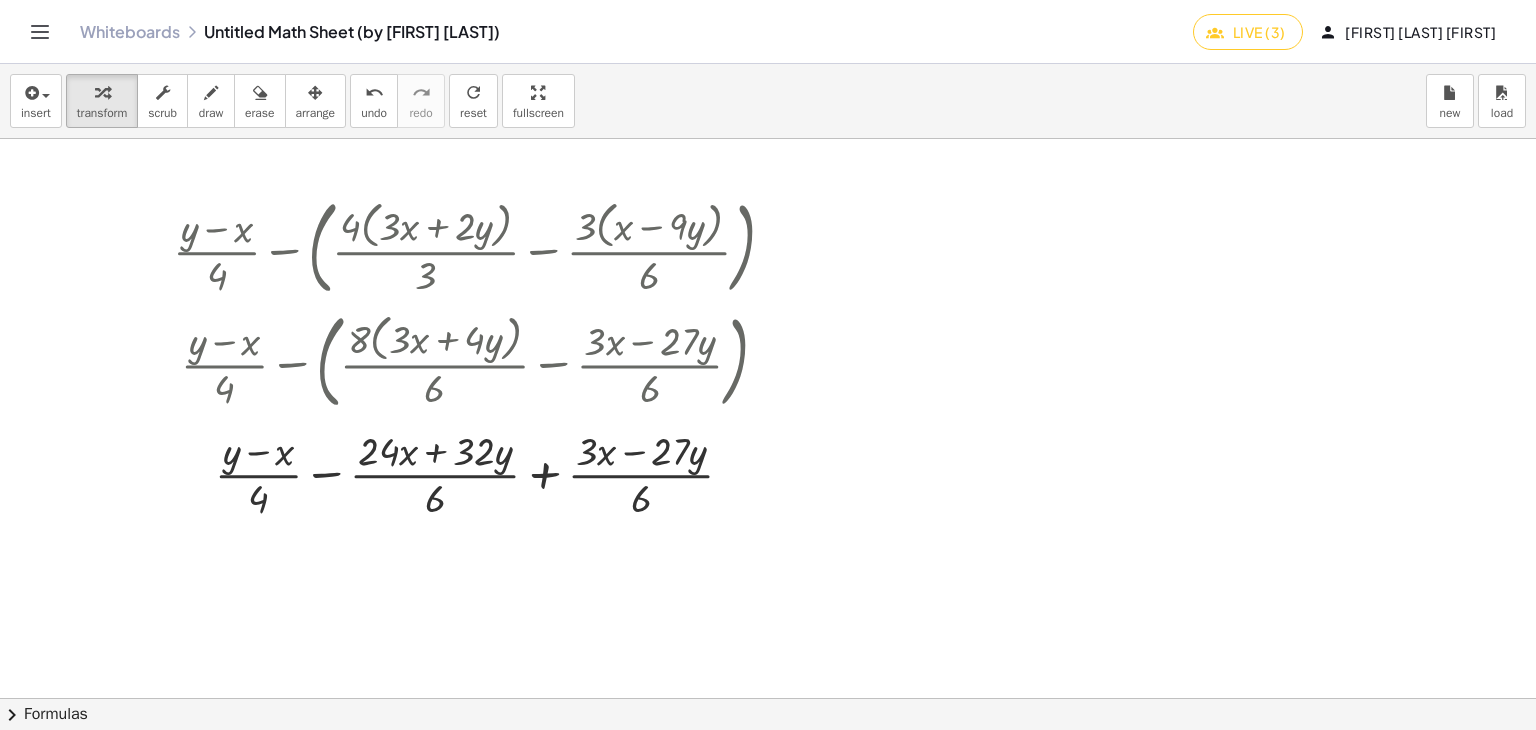 click at bounding box center [768, 698] 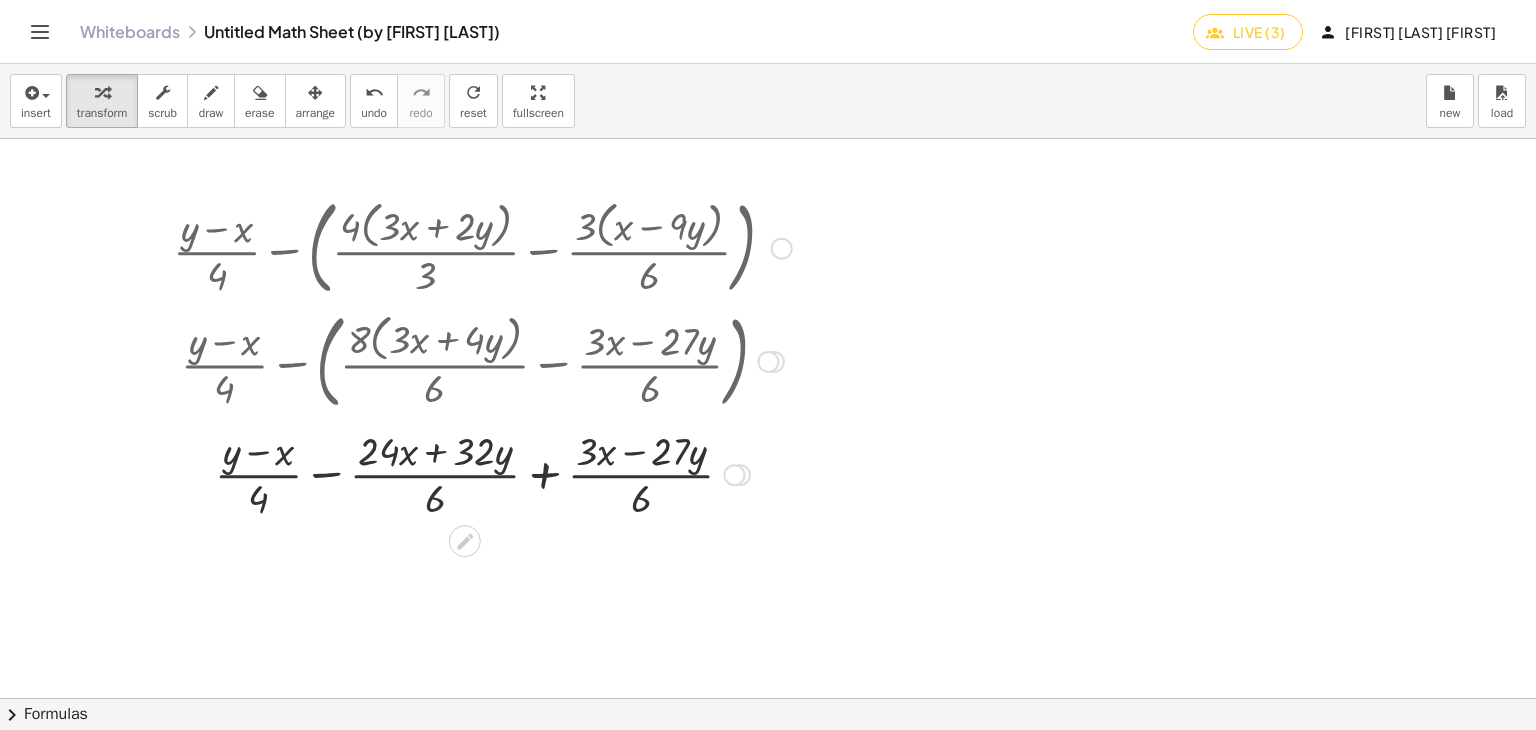click at bounding box center (768, 362) 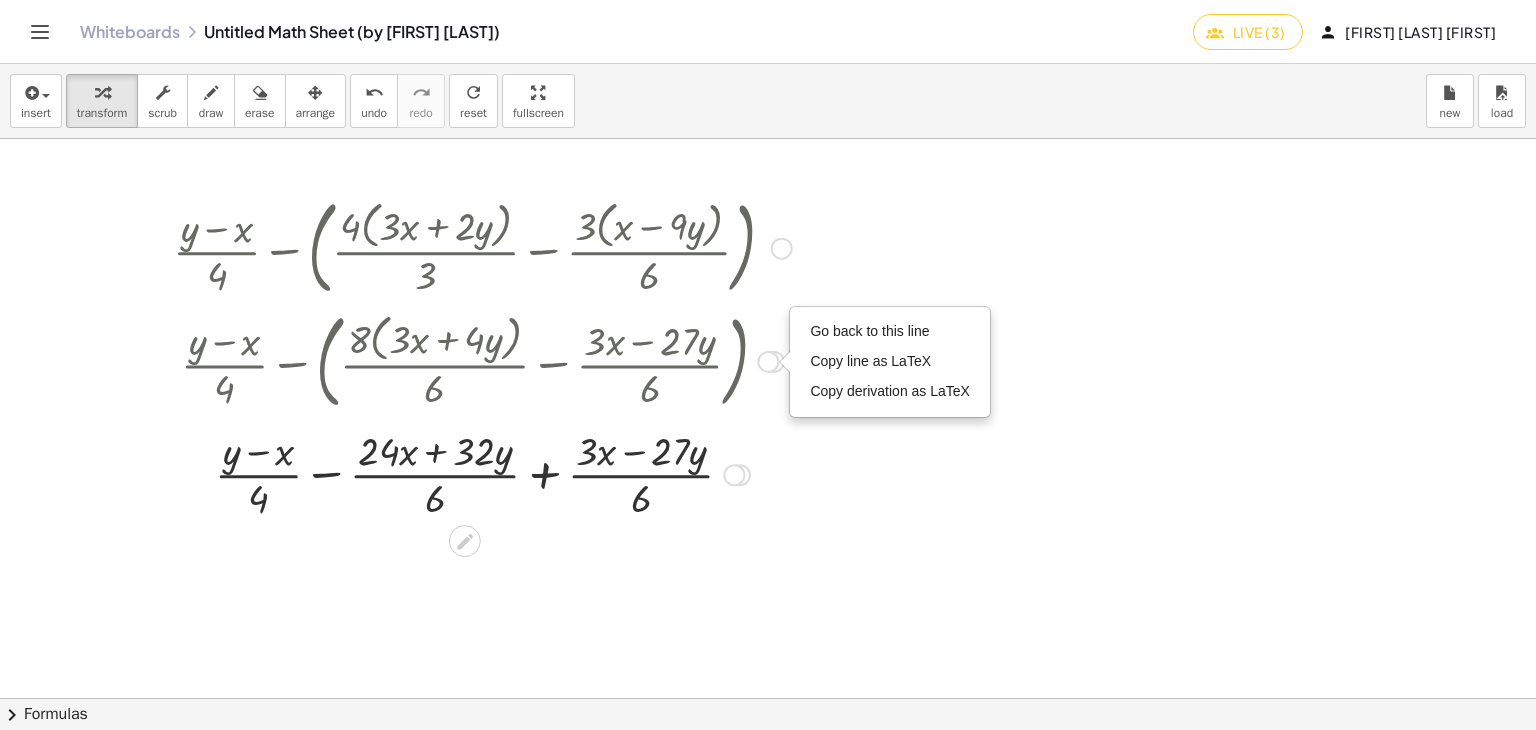 click on "Go back to this line Copy line as LaTeX Copy derivation as LaTeX" at bounding box center [890, 362] 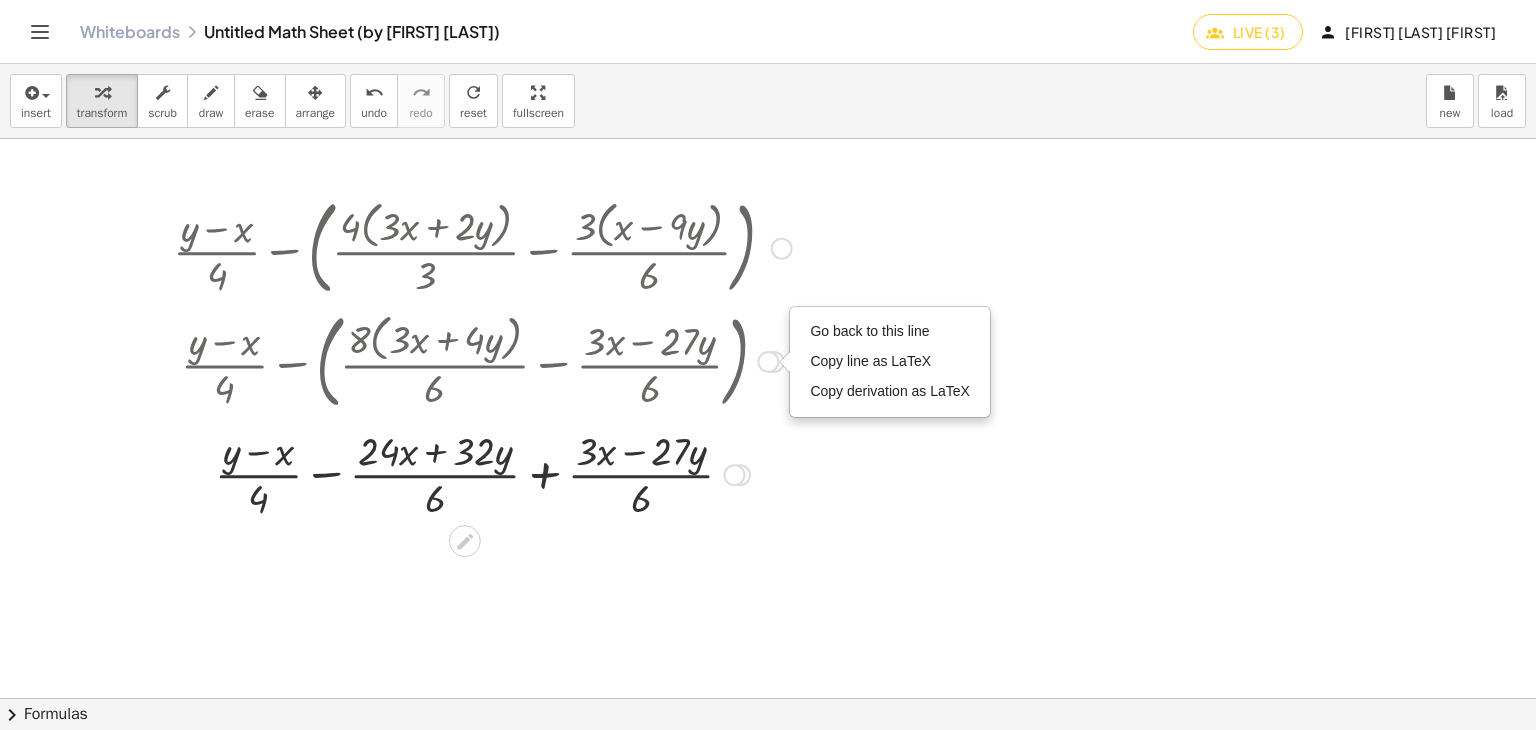 click at bounding box center [482, 473] 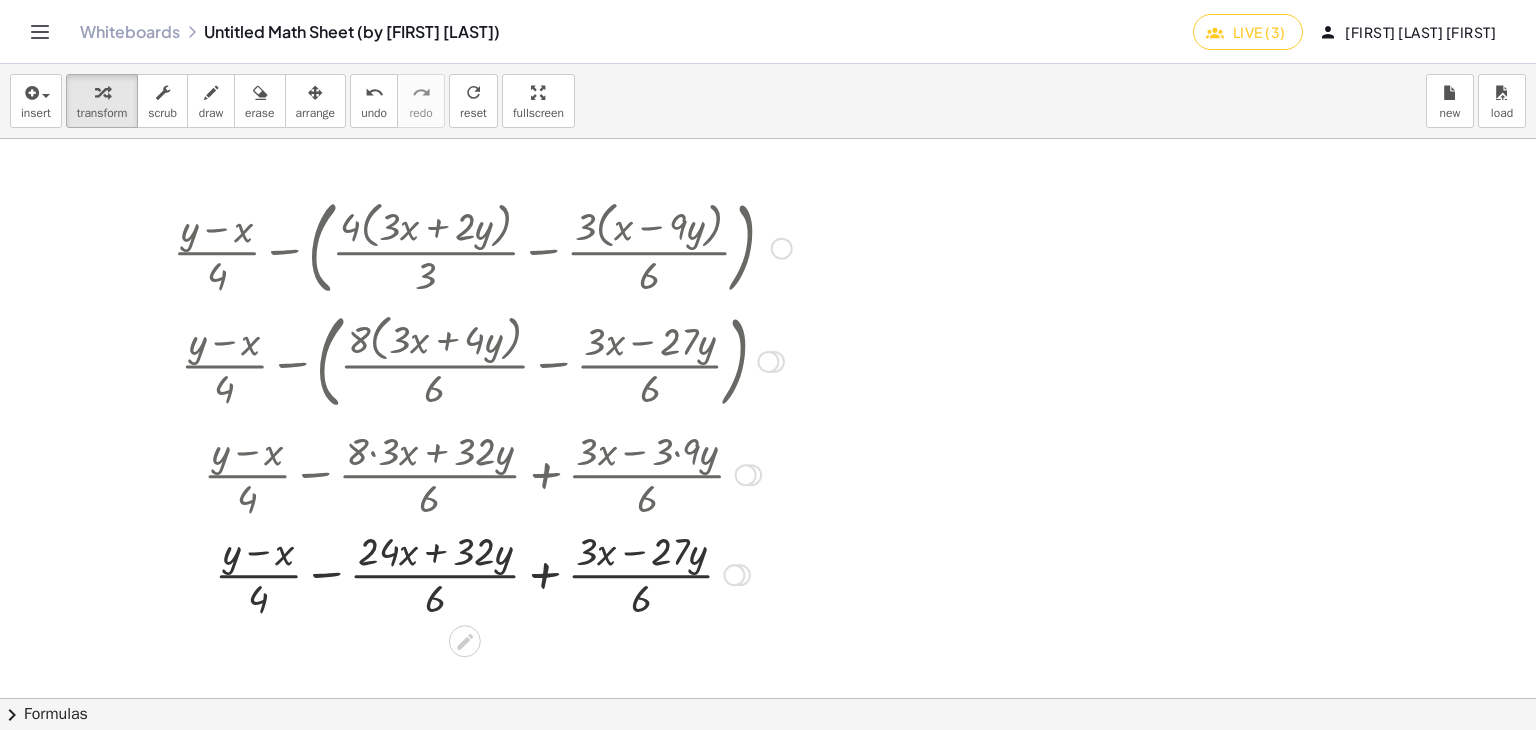 drag, startPoint x: 707, startPoint y: 529, endPoint x: 695, endPoint y: 535, distance: 13.416408 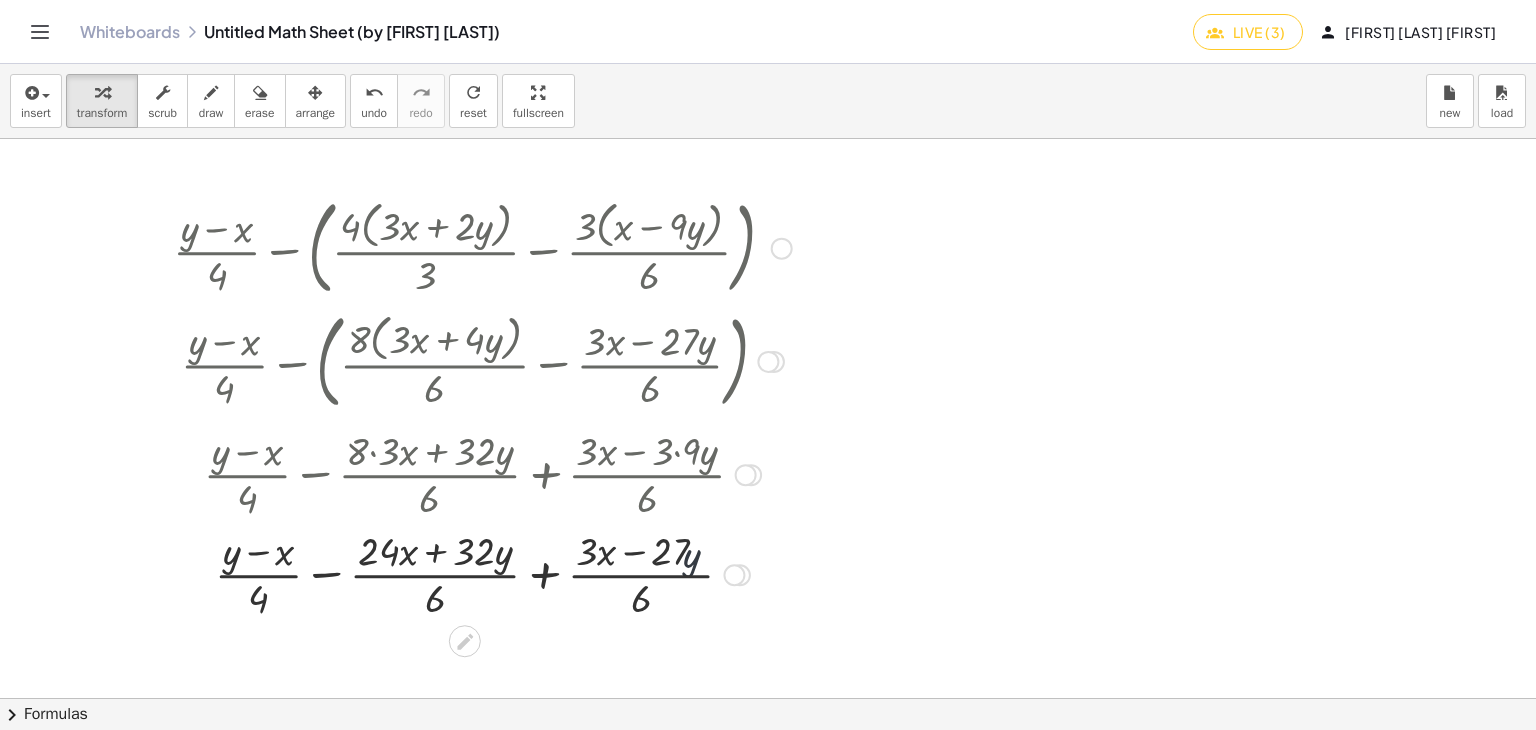 click at bounding box center [482, 573] 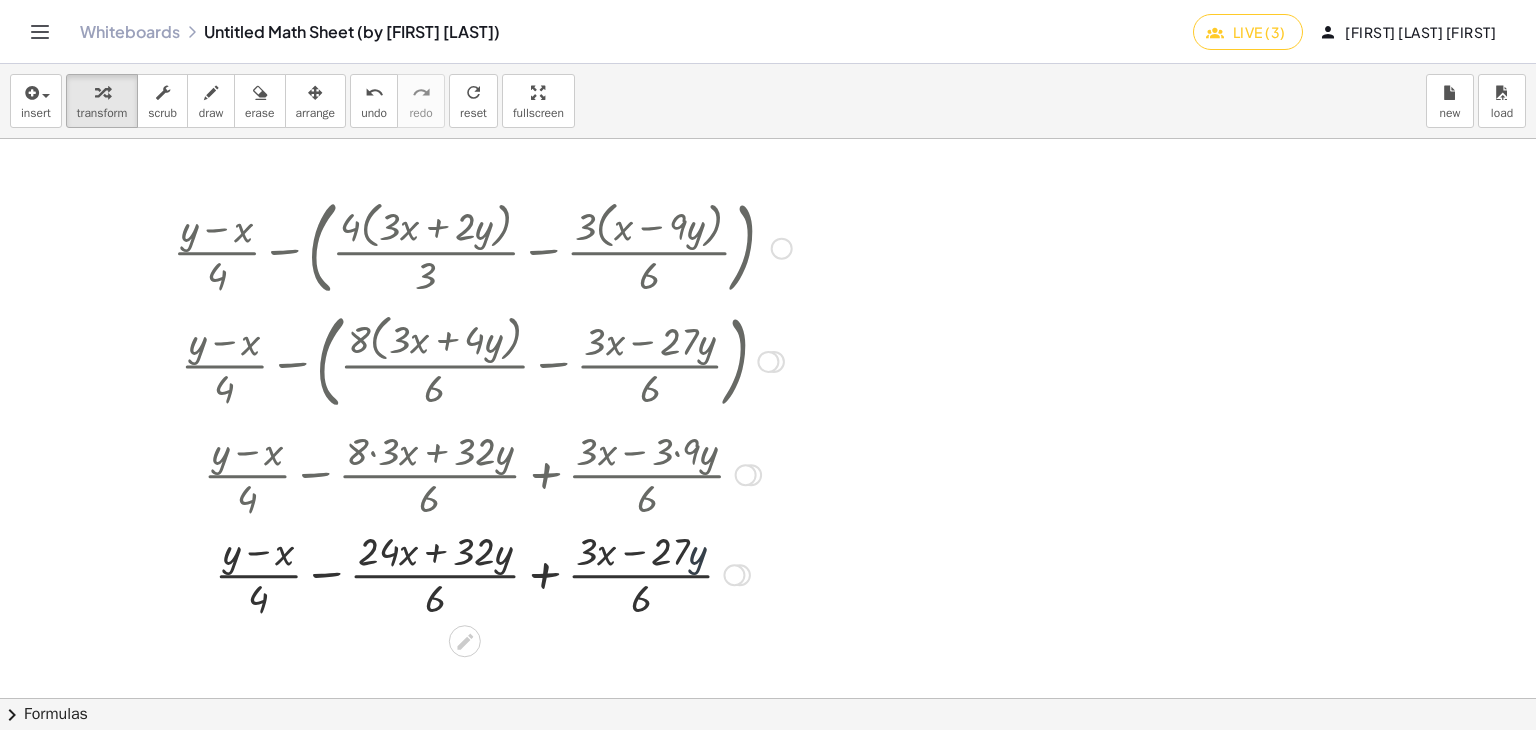 click at bounding box center [482, 573] 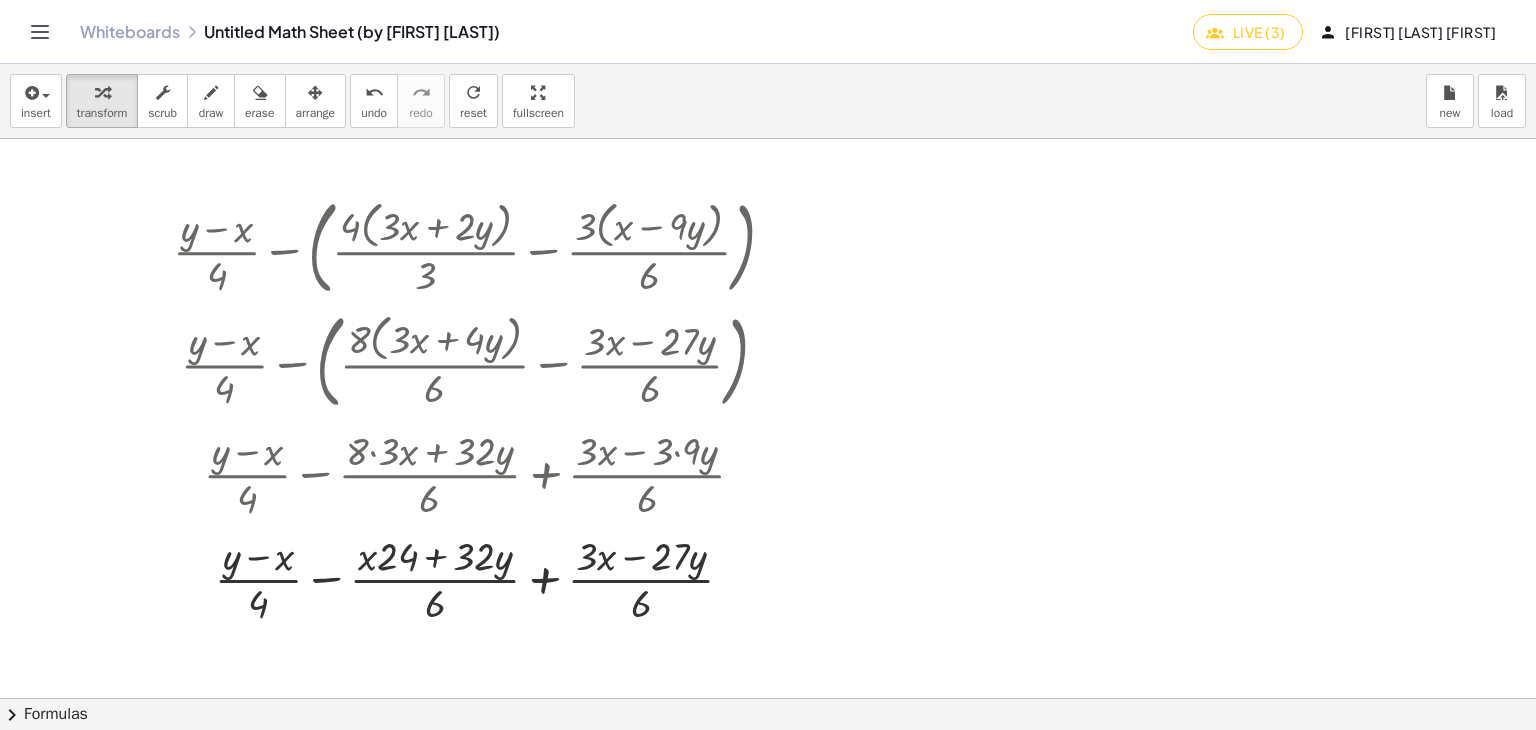 drag, startPoint x: 695, startPoint y: 549, endPoint x: 1059, endPoint y: 297, distance: 442.71887 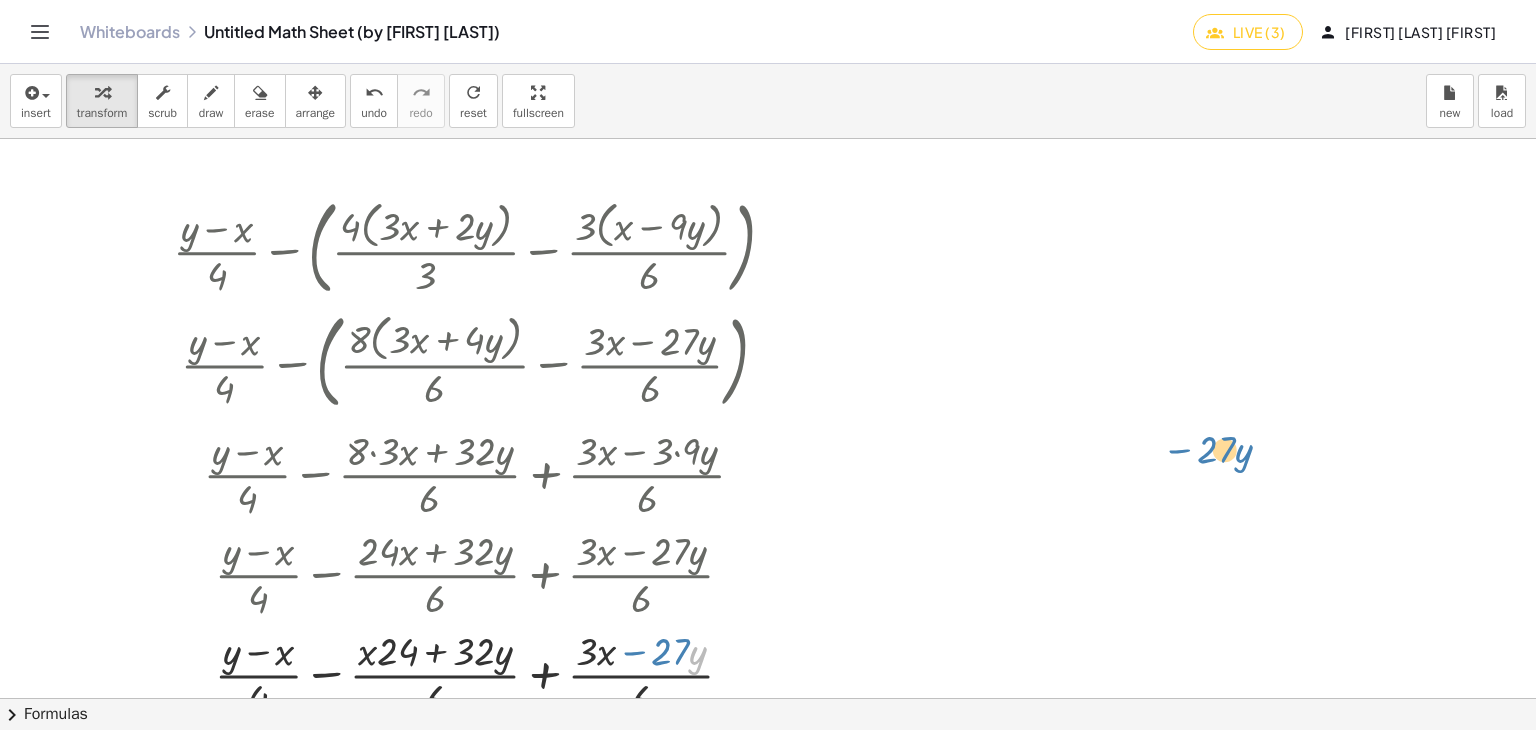drag, startPoint x: 695, startPoint y: 643, endPoint x: 1240, endPoint y: 441, distance: 581.2306 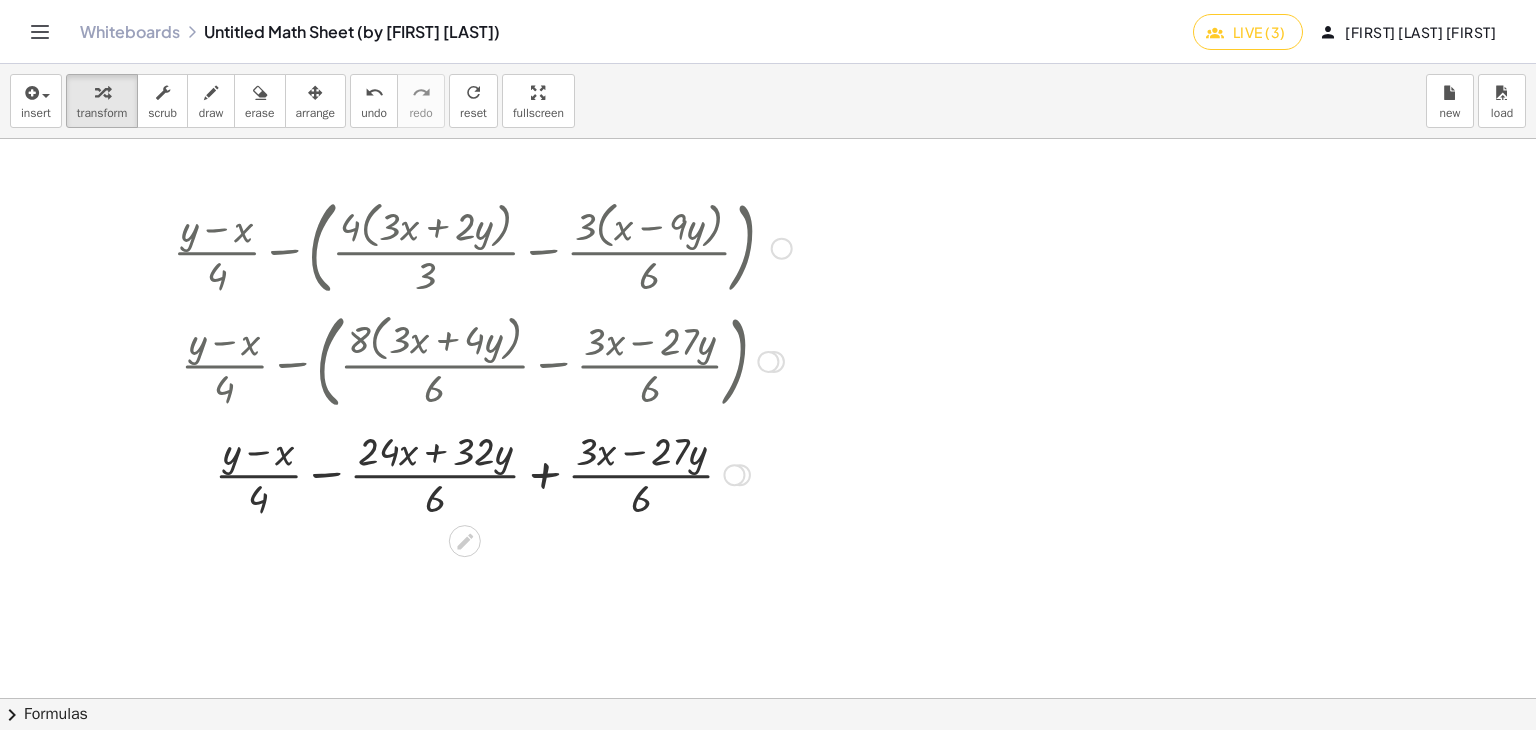 drag, startPoint x: 210, startPoint y: 340, endPoint x: 681, endPoint y: 497, distance: 496.4776 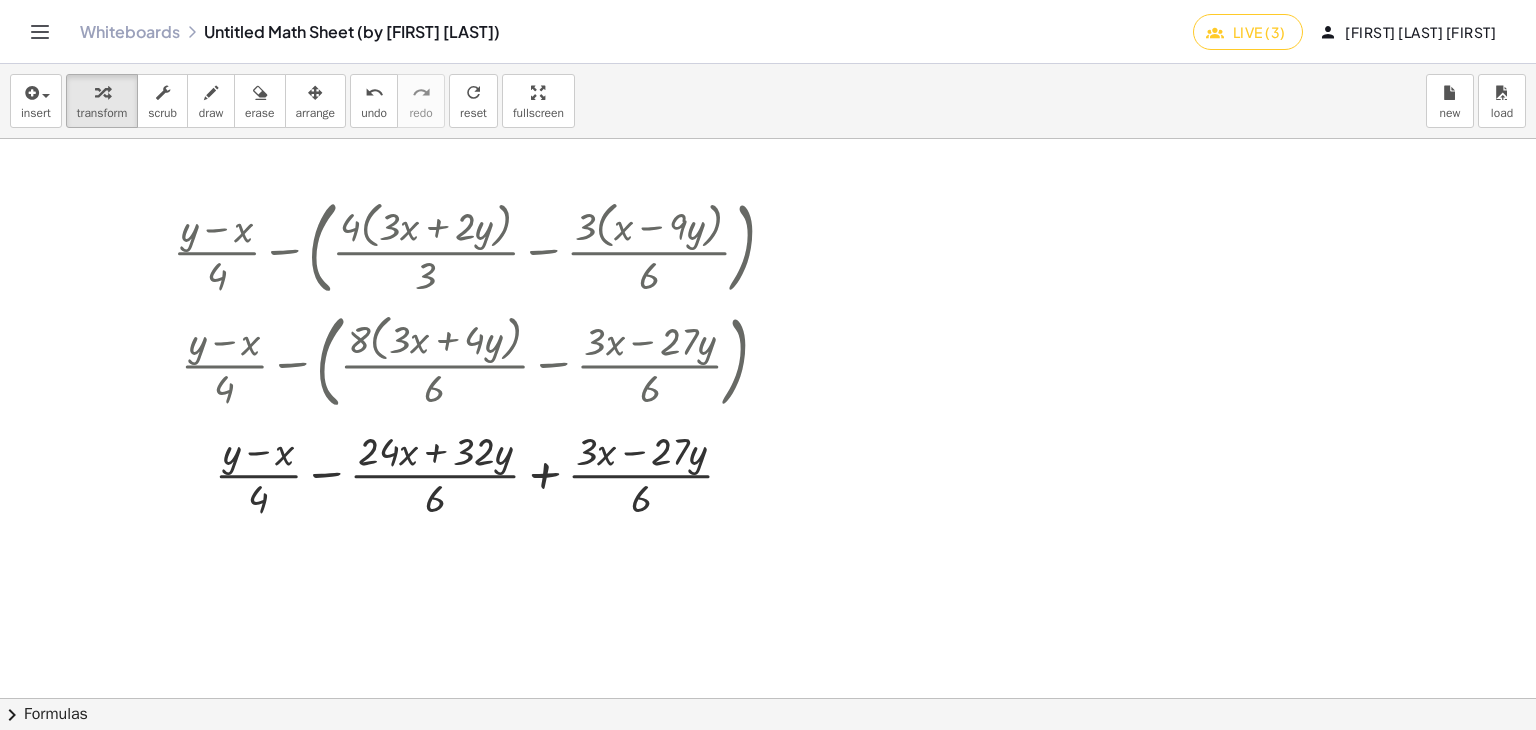 drag, startPoint x: 691, startPoint y: 454, endPoint x: 1102, endPoint y: 385, distance: 416.75174 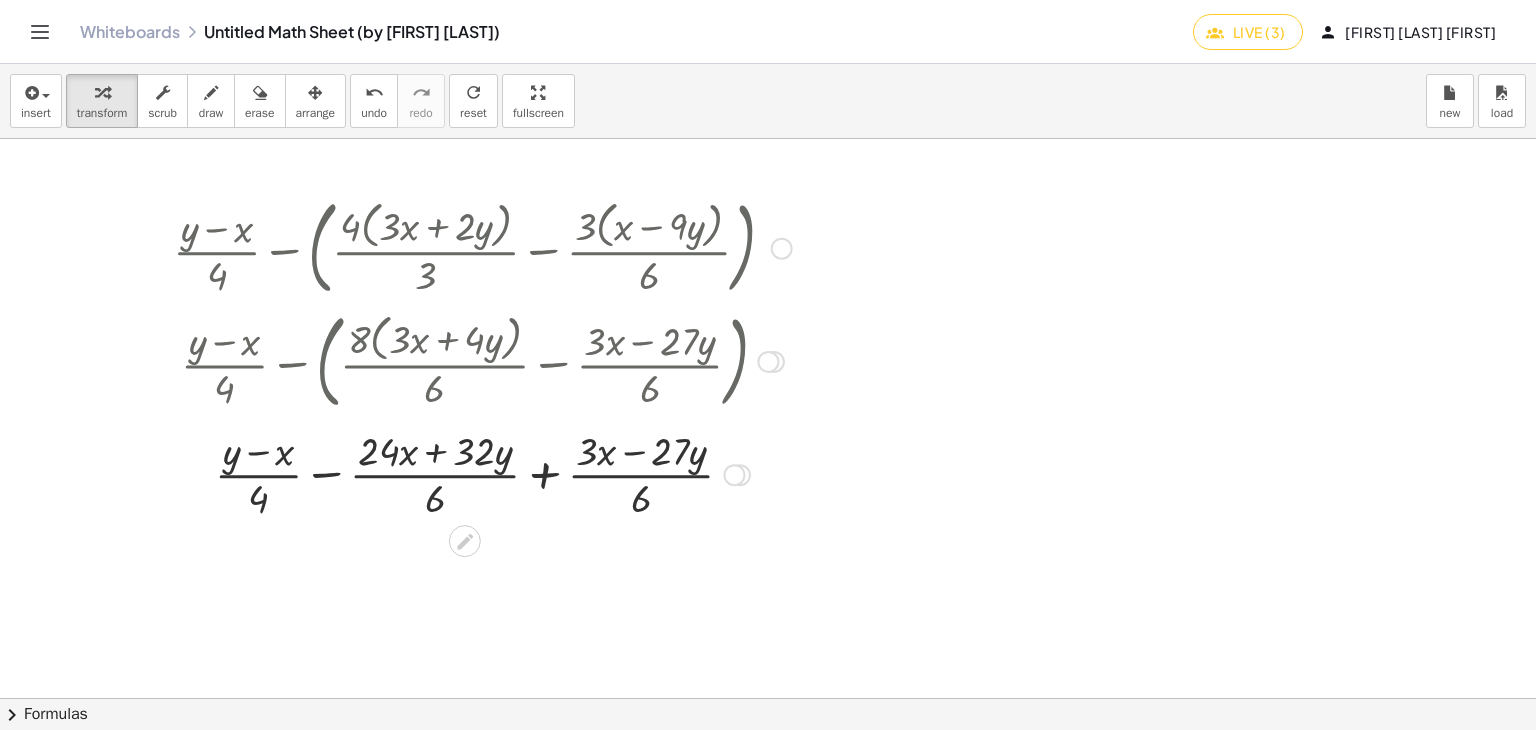 click at bounding box center (482, 473) 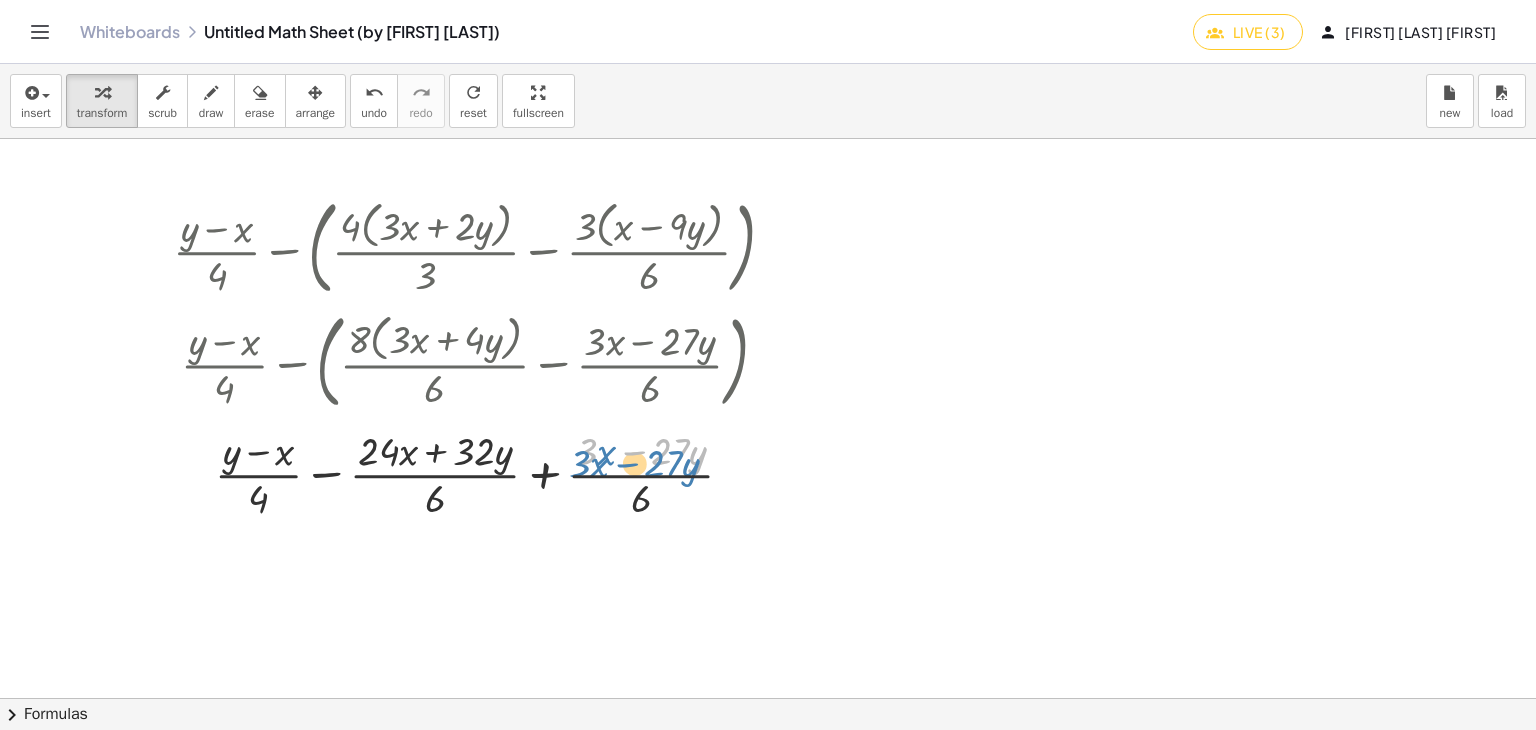 drag, startPoint x: 588, startPoint y: 453, endPoint x: 583, endPoint y: 465, distance: 13 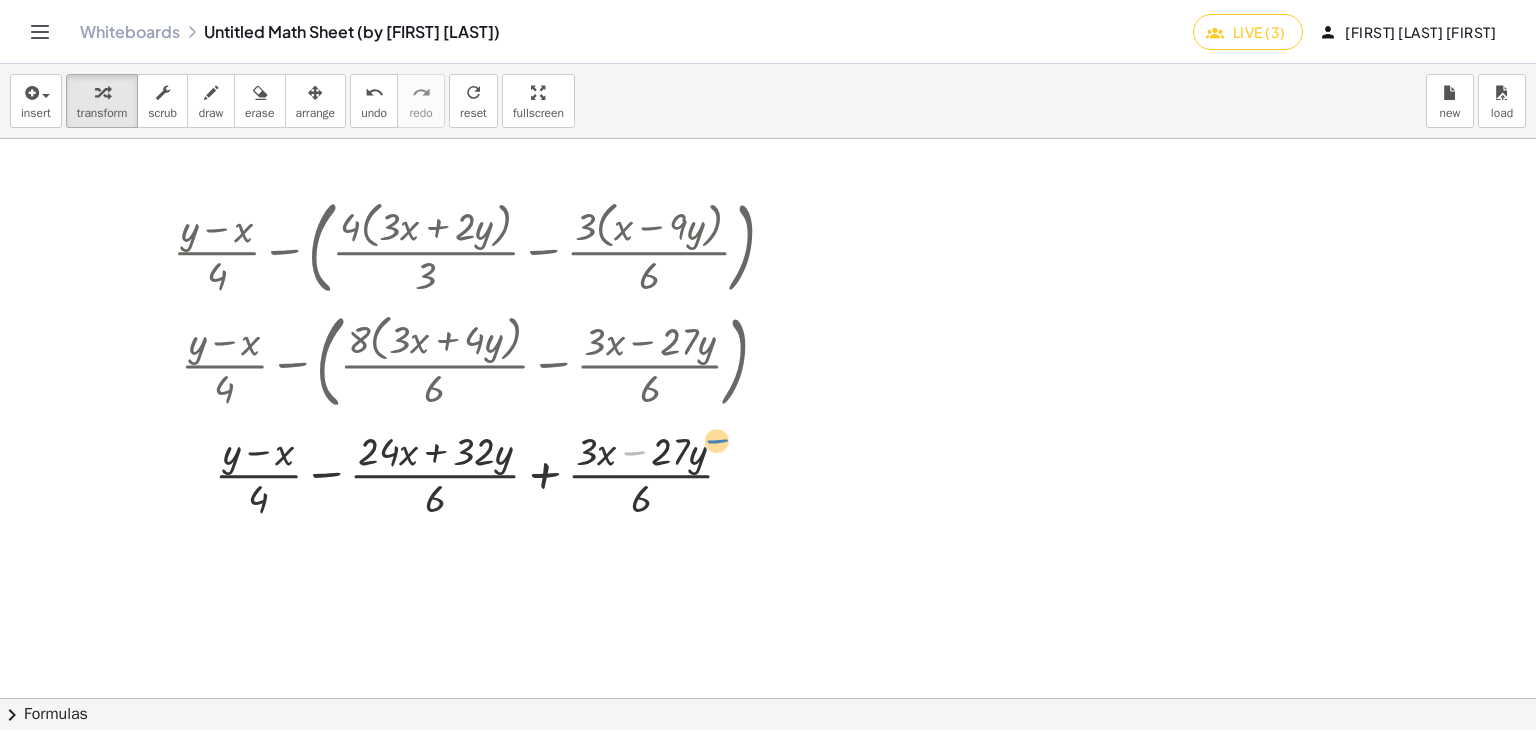 drag, startPoint x: 644, startPoint y: 457, endPoint x: 728, endPoint y: 445, distance: 84.85281 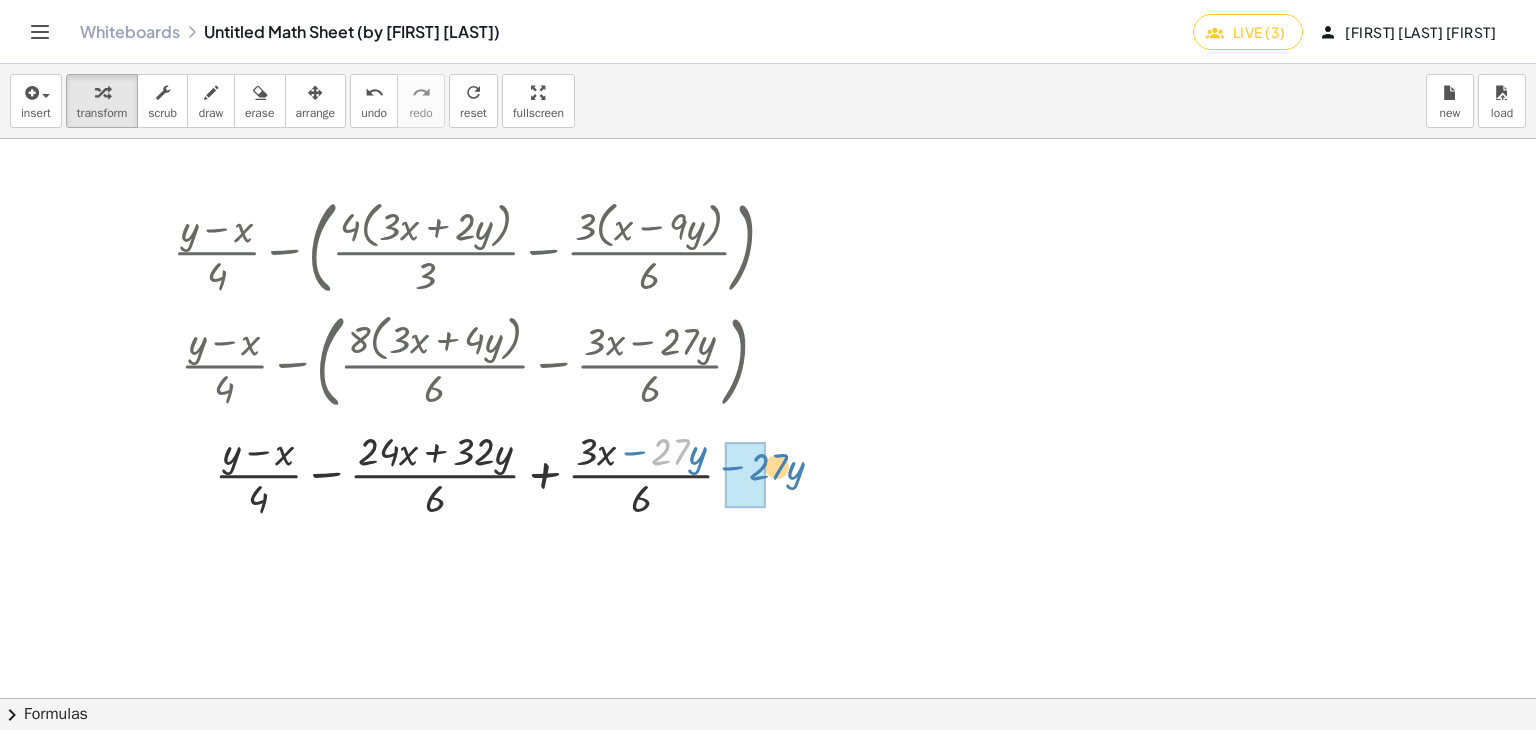 drag, startPoint x: 662, startPoint y: 449, endPoint x: 760, endPoint y: 463, distance: 98.99495 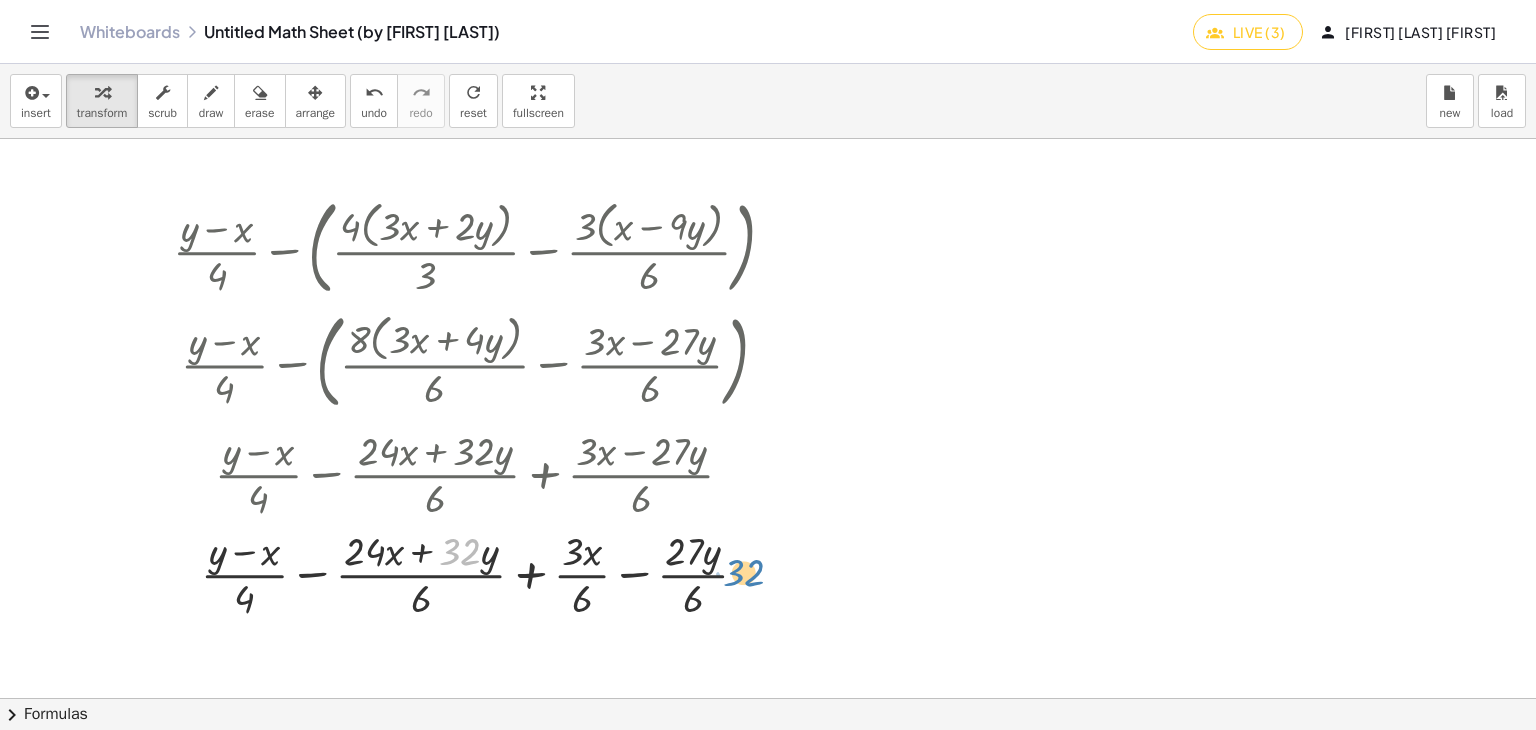 drag, startPoint x: 455, startPoint y: 555, endPoint x: 740, endPoint y: 575, distance: 285.7009 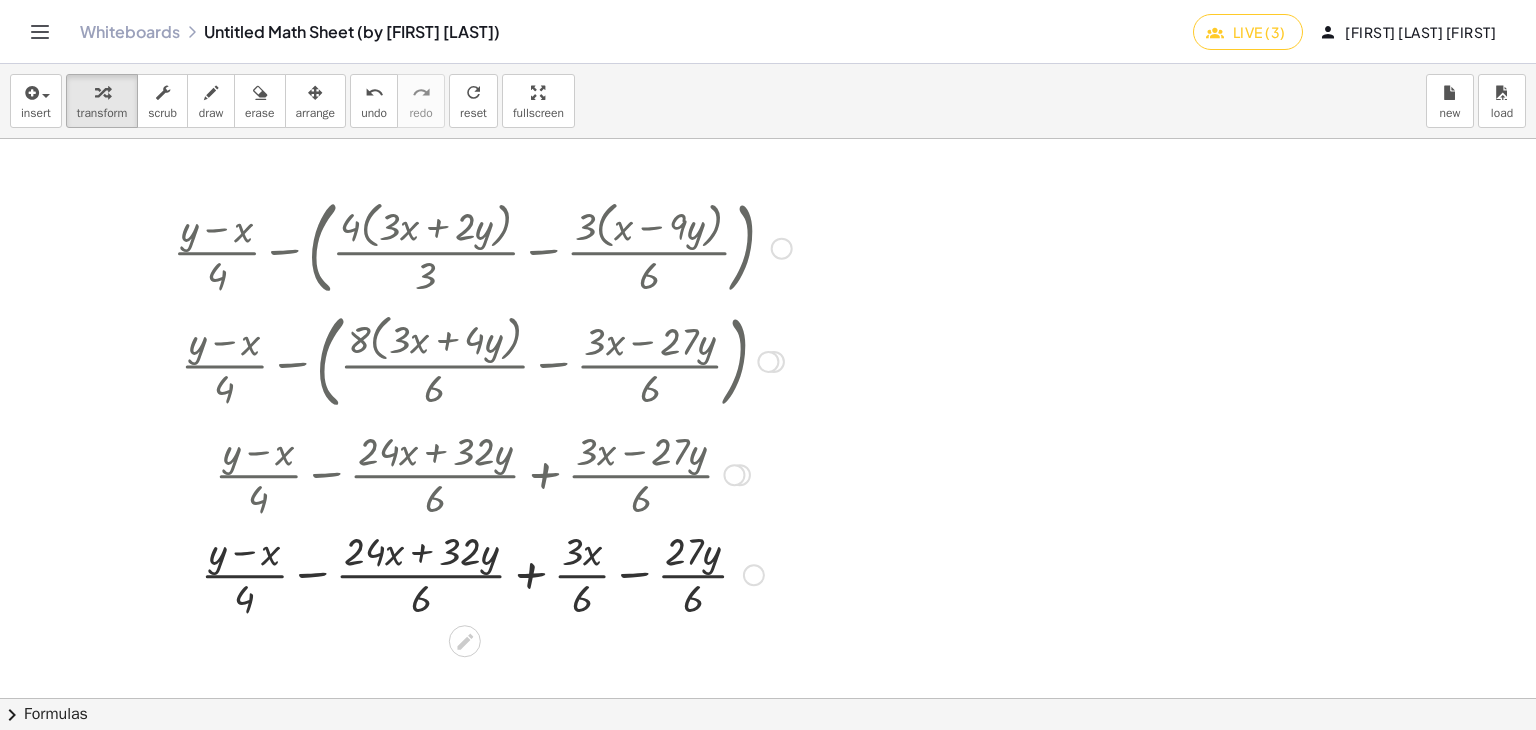 click at bounding box center (754, 575) 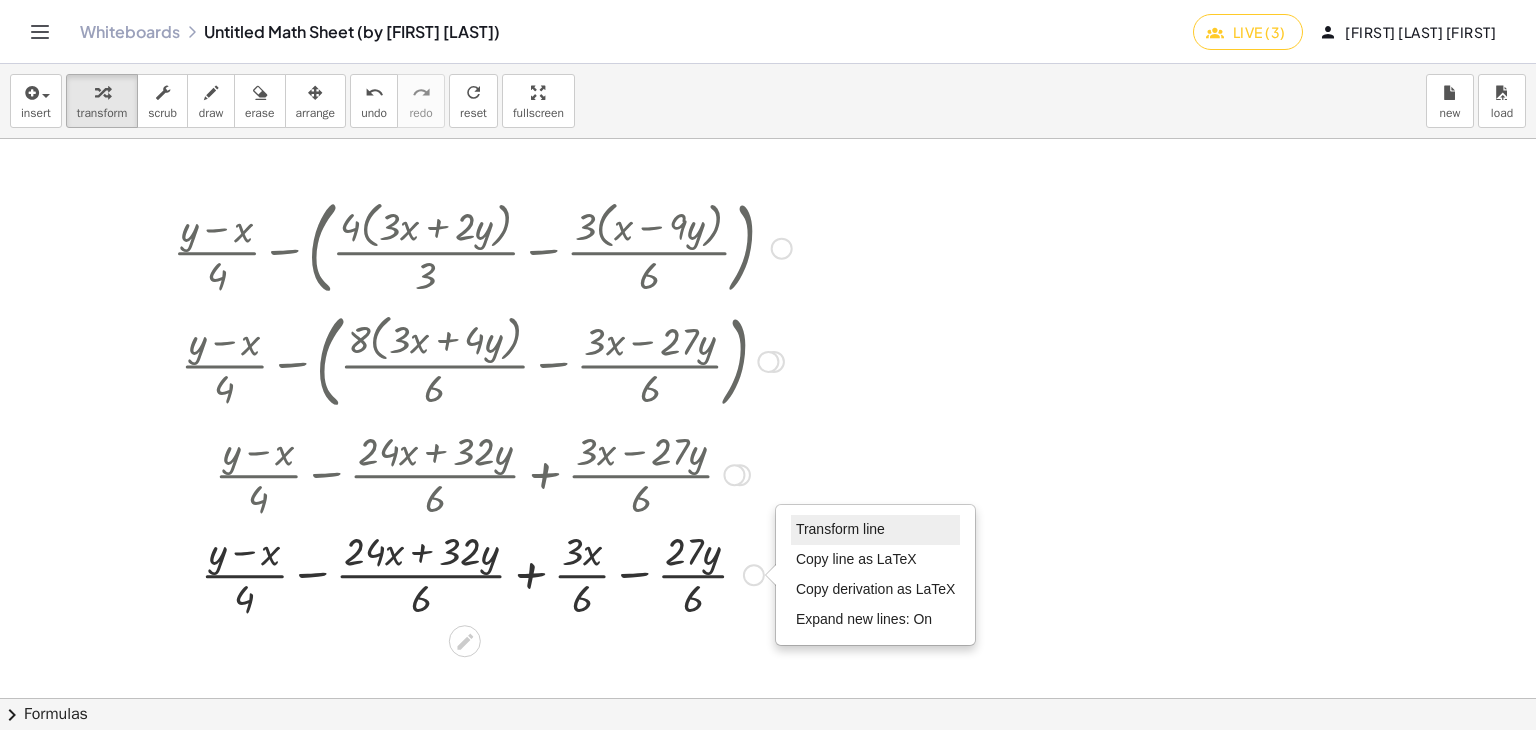 click on "Transform line" at bounding box center (840, 529) 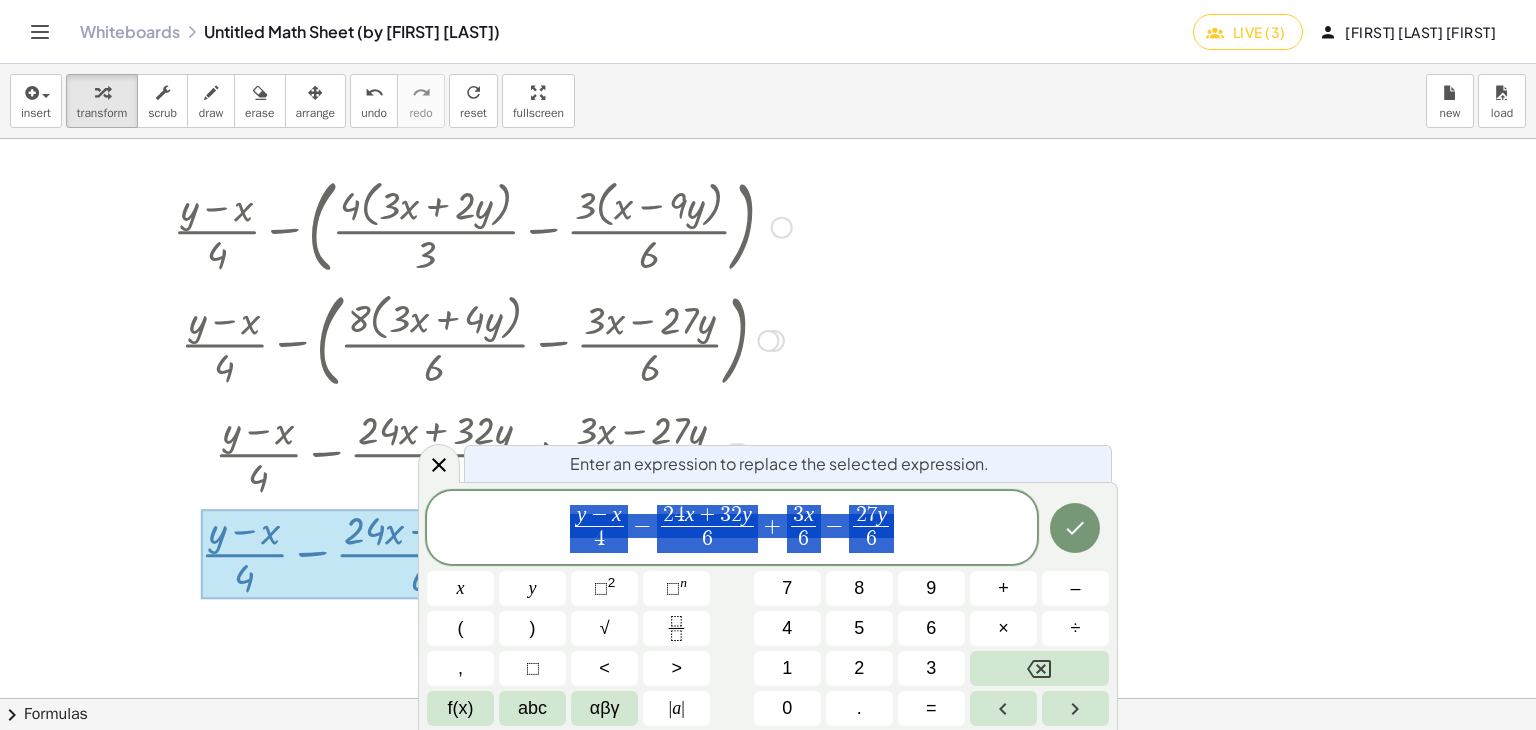scroll, scrollTop: 36, scrollLeft: 0, axis: vertical 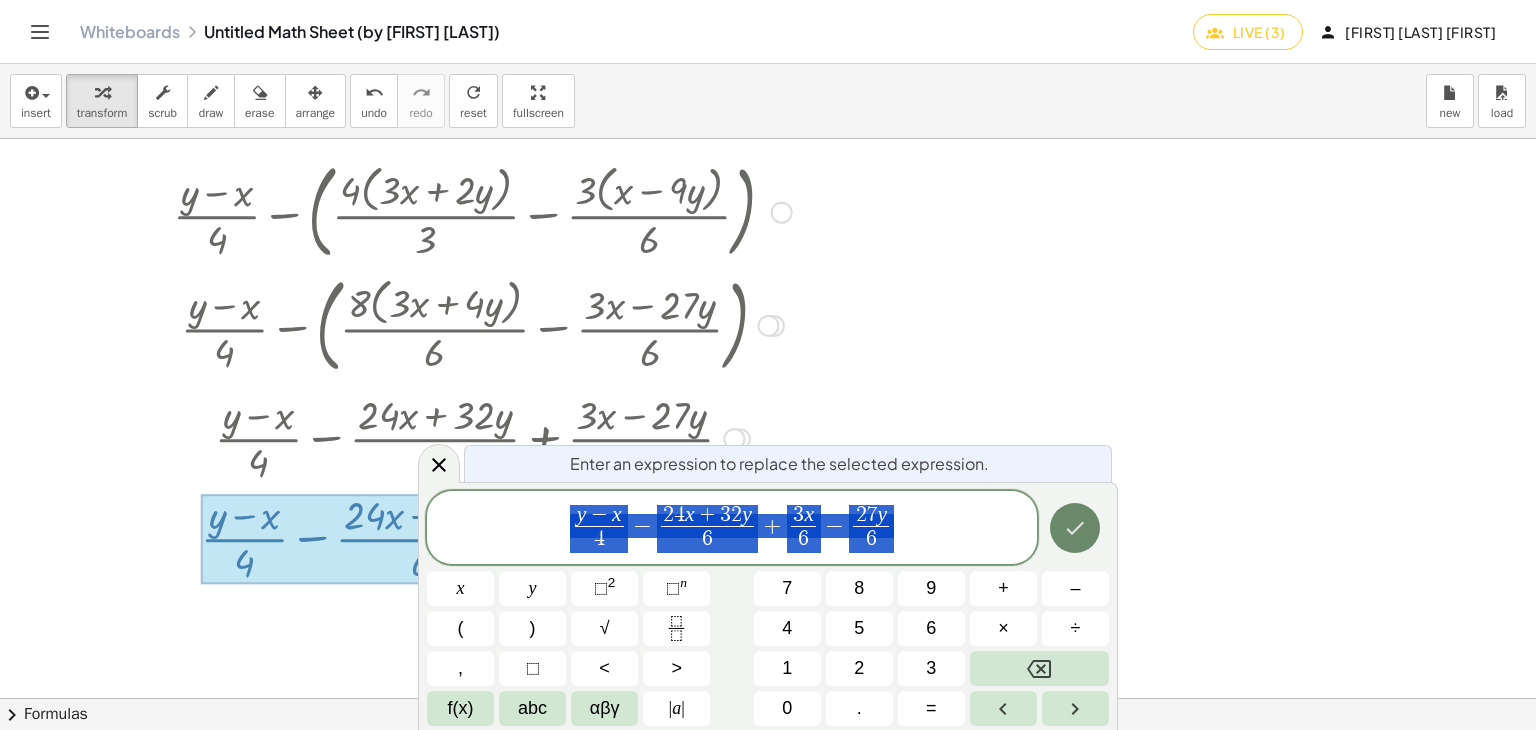 click at bounding box center [1075, 528] 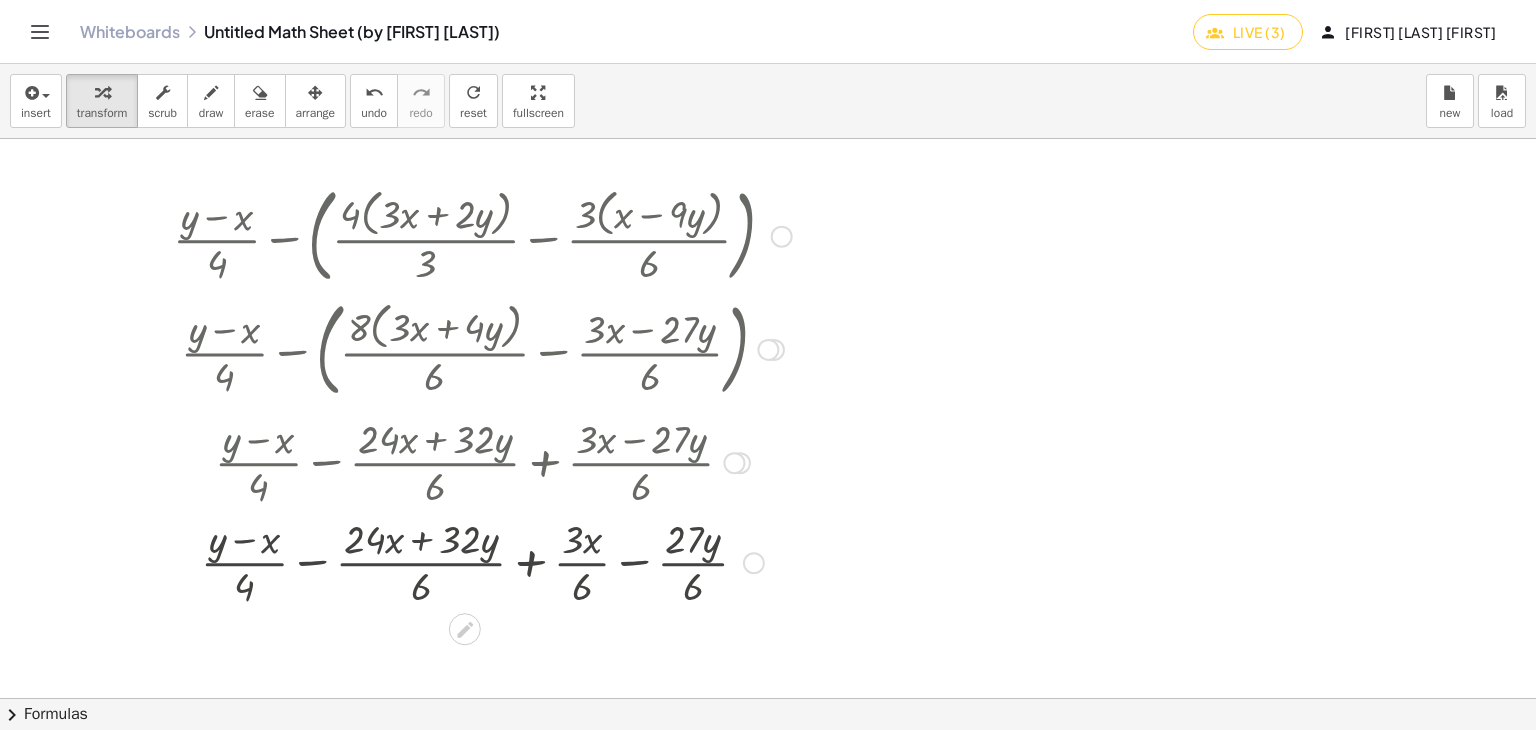 scroll, scrollTop: 0, scrollLeft: 0, axis: both 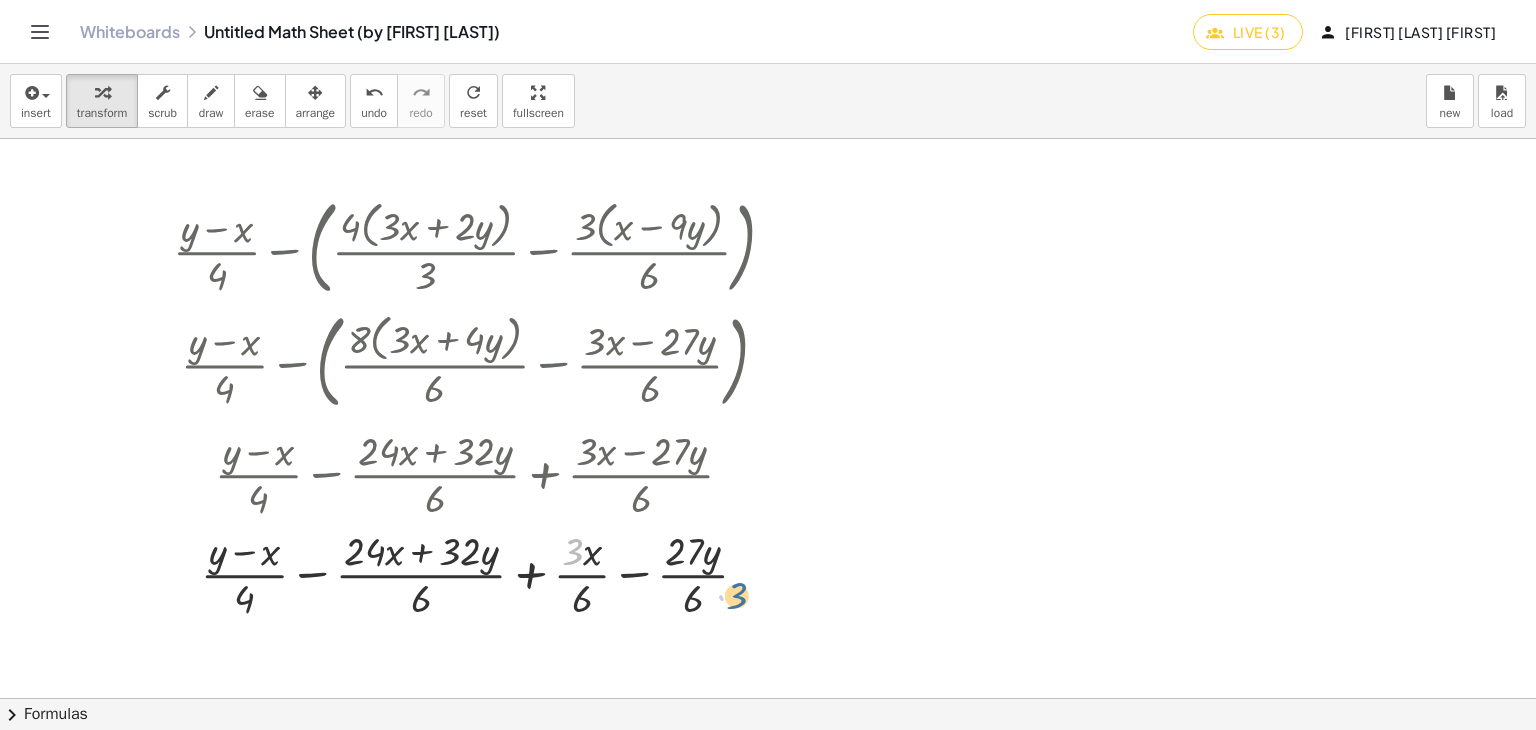 drag, startPoint x: 556, startPoint y: 562, endPoint x: 720, endPoint y: 607, distance: 170.06175 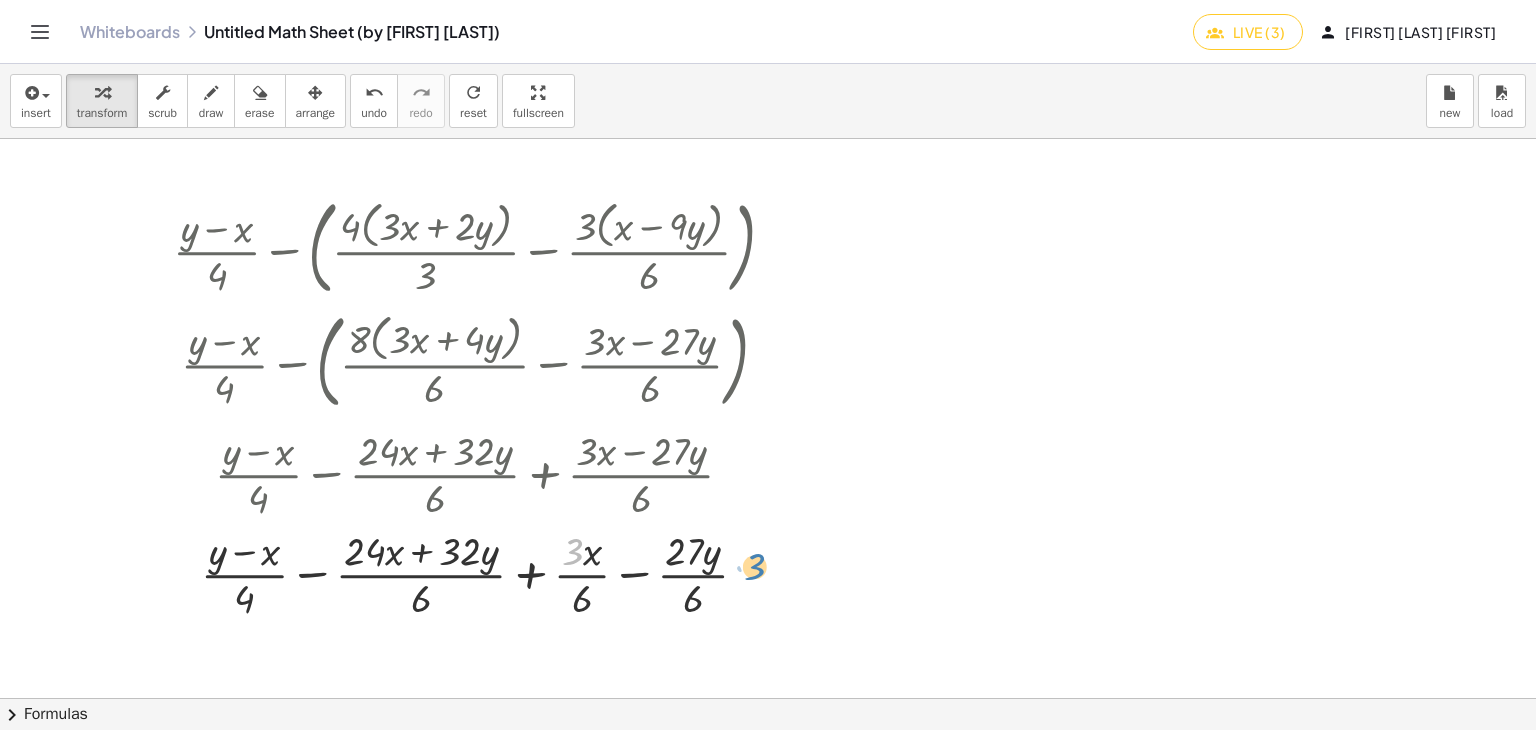 drag, startPoint x: 566, startPoint y: 556, endPoint x: 748, endPoint y: 570, distance: 182.53767 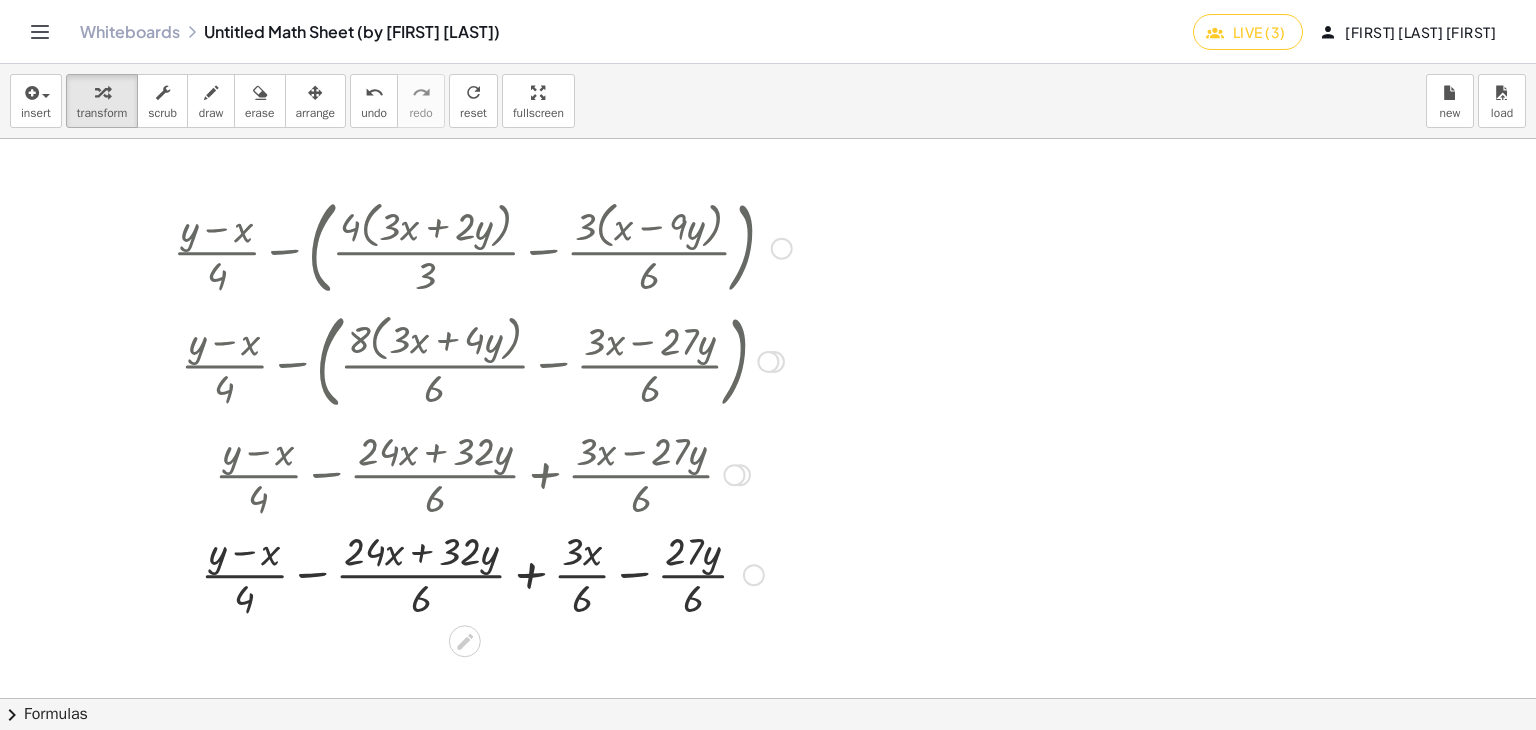 click at bounding box center (754, 575) 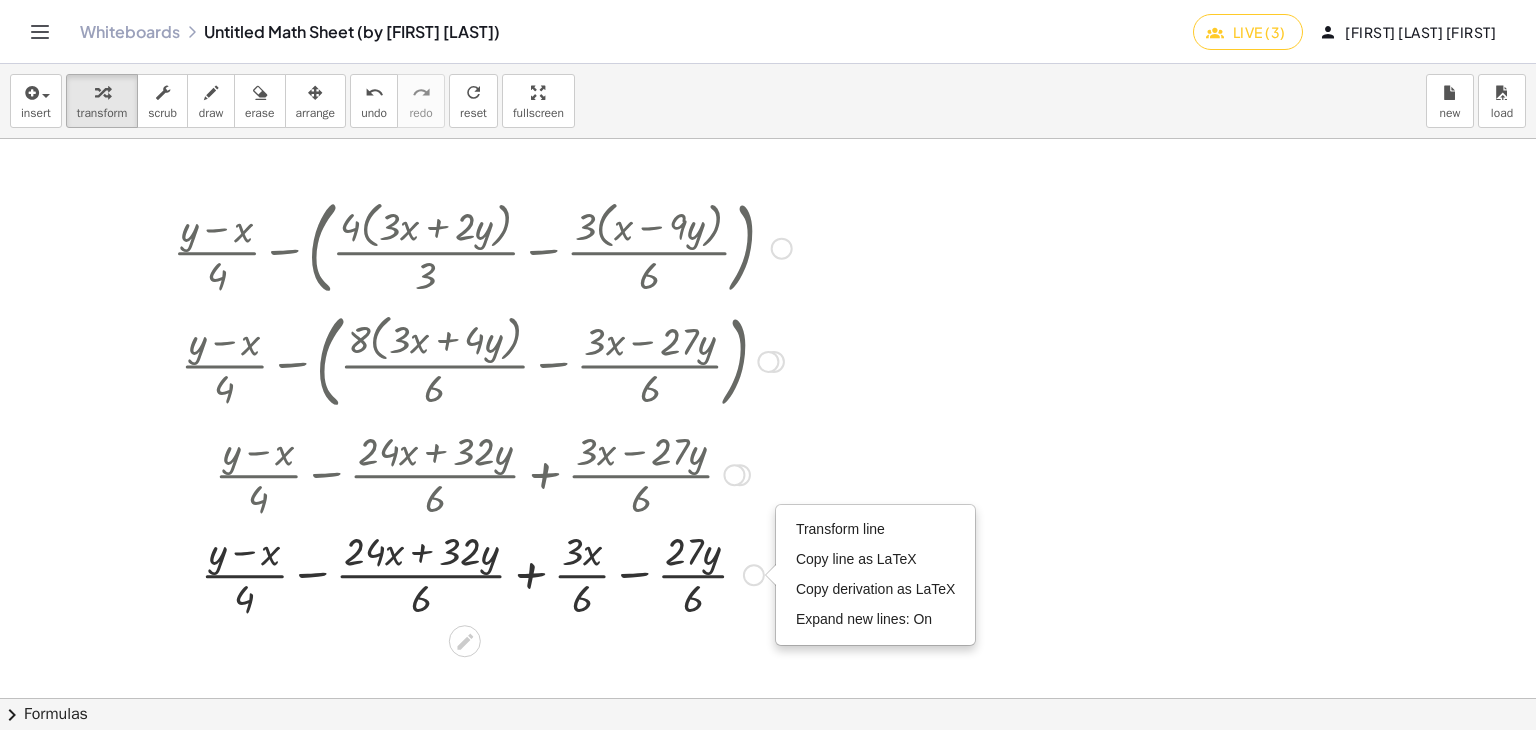 click on "Transform line Copy line as LaTeX Copy derivation as LaTeX Expand new lines: On" at bounding box center (754, 575) 